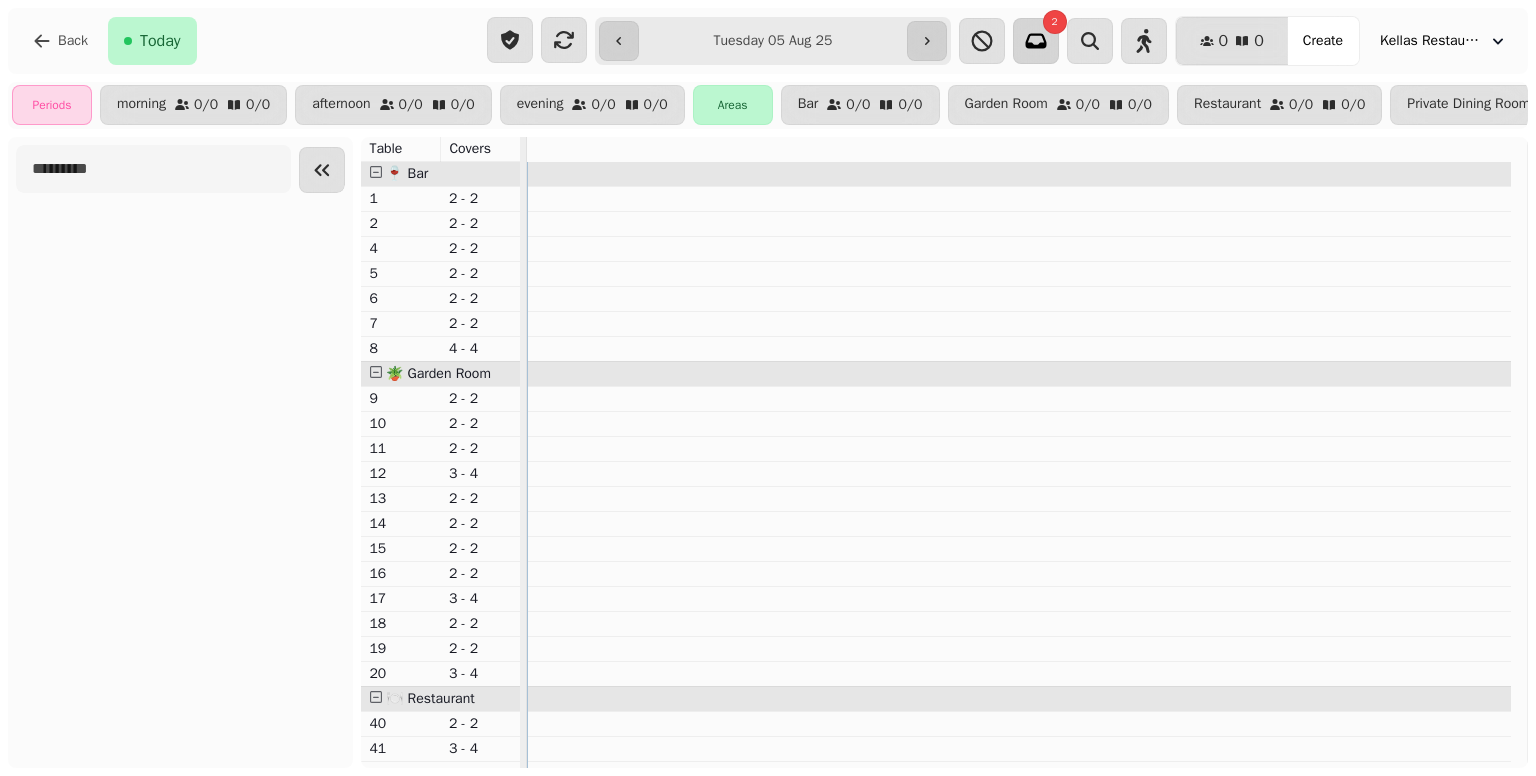 scroll, scrollTop: 0, scrollLeft: 0, axis: both 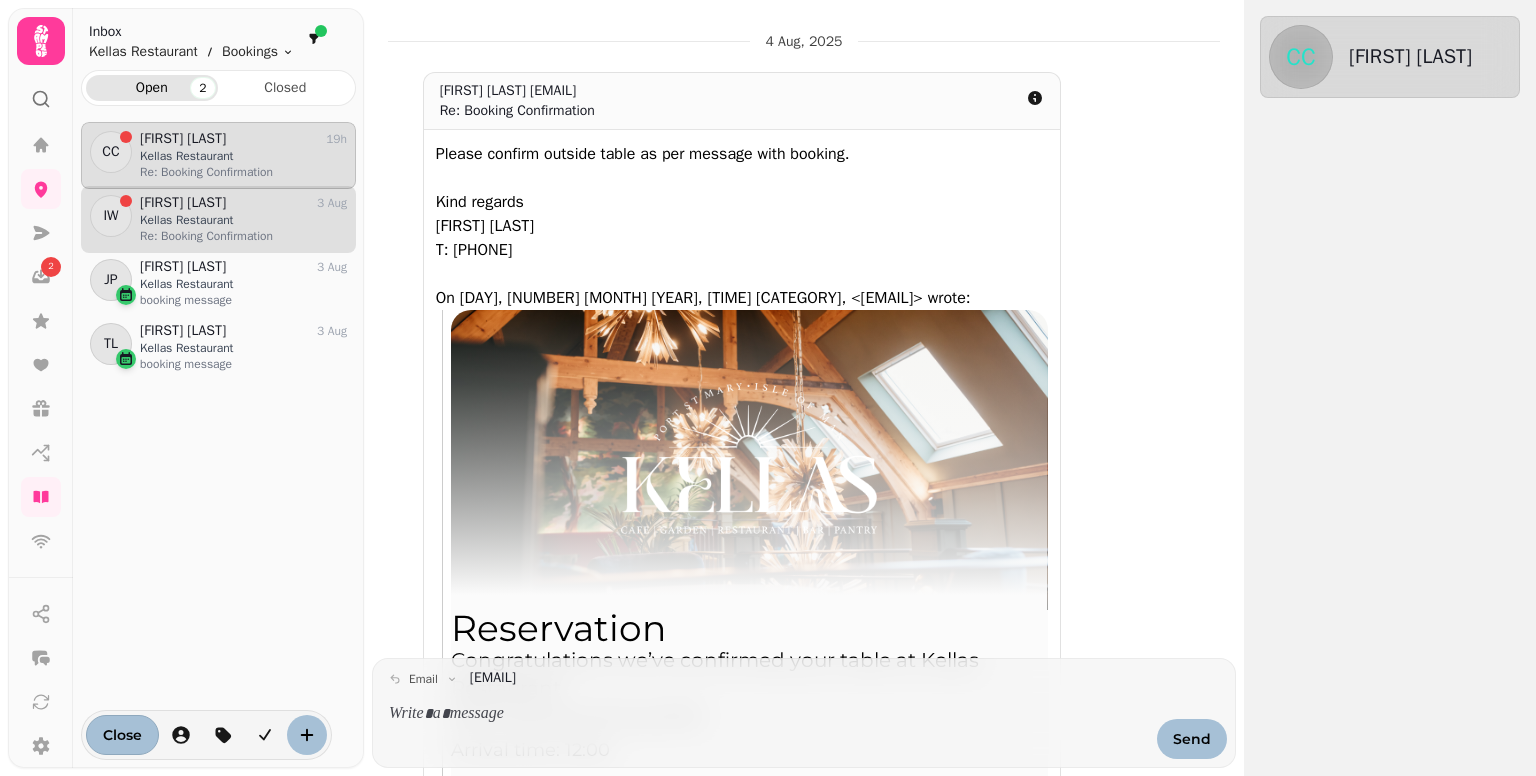 click on "Re: Booking Confirmation" at bounding box center (243, 236) 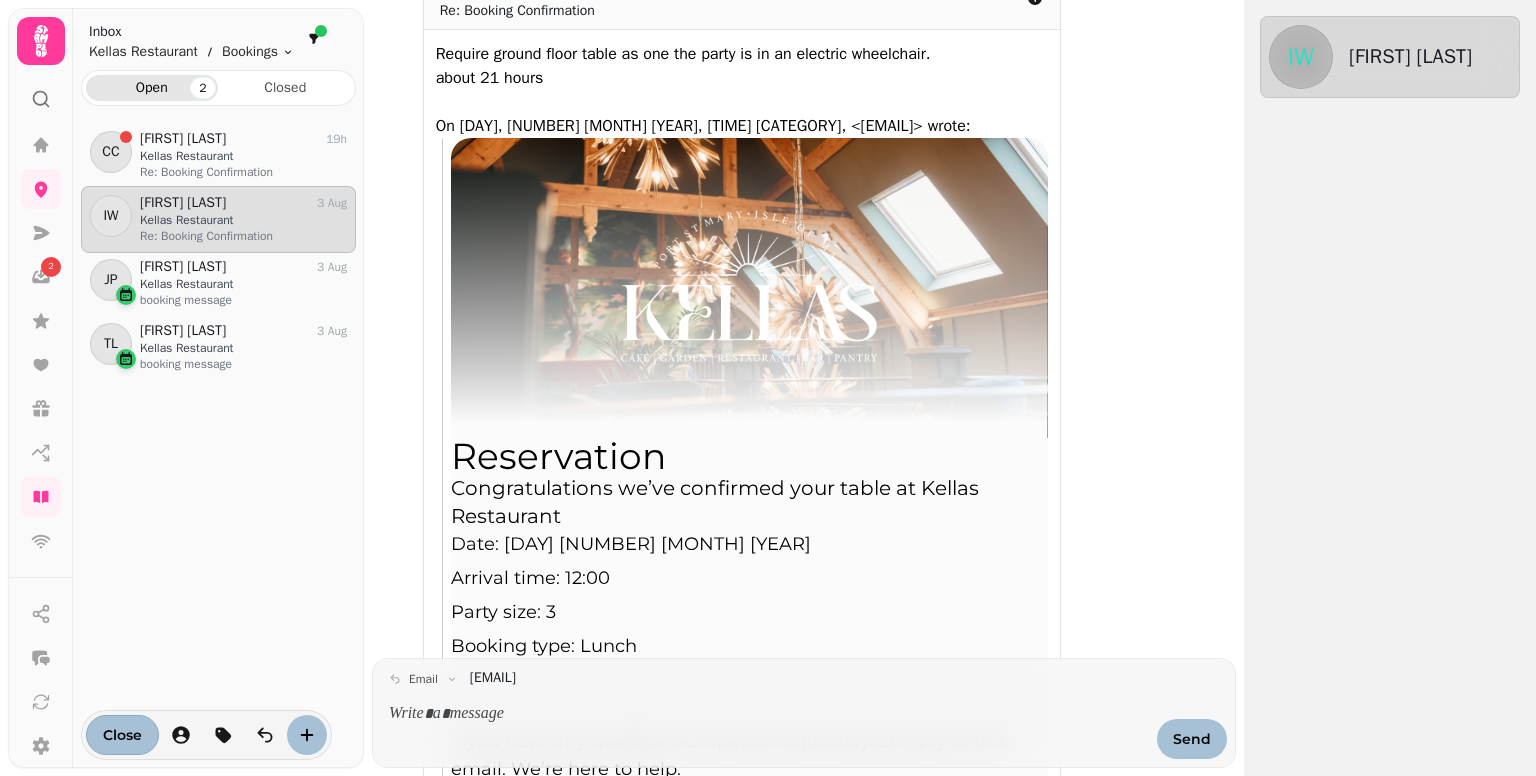 scroll, scrollTop: 100, scrollLeft: 0, axis: vertical 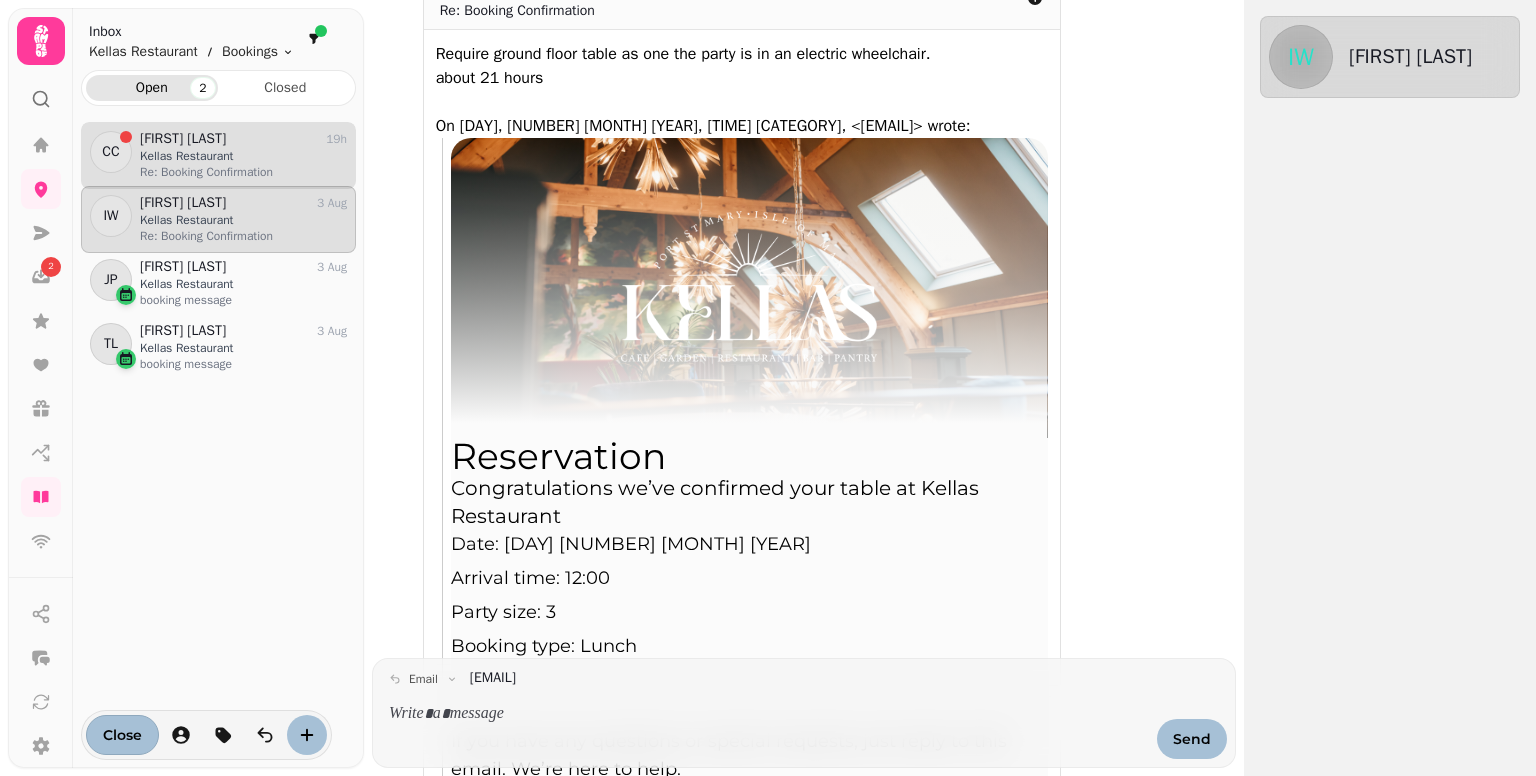 click on "Re: Booking Confirmation" at bounding box center (243, 172) 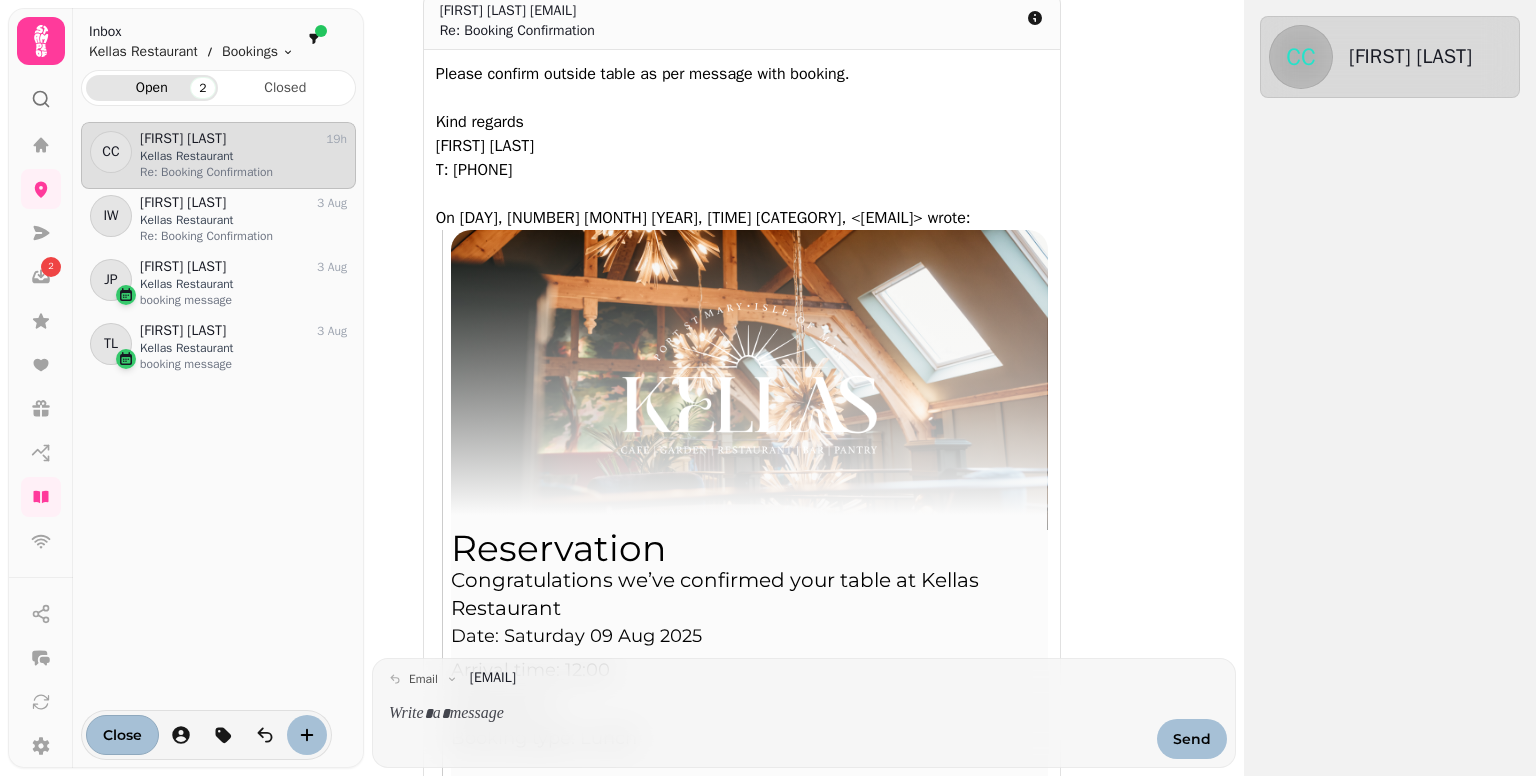 scroll, scrollTop: 0, scrollLeft: 0, axis: both 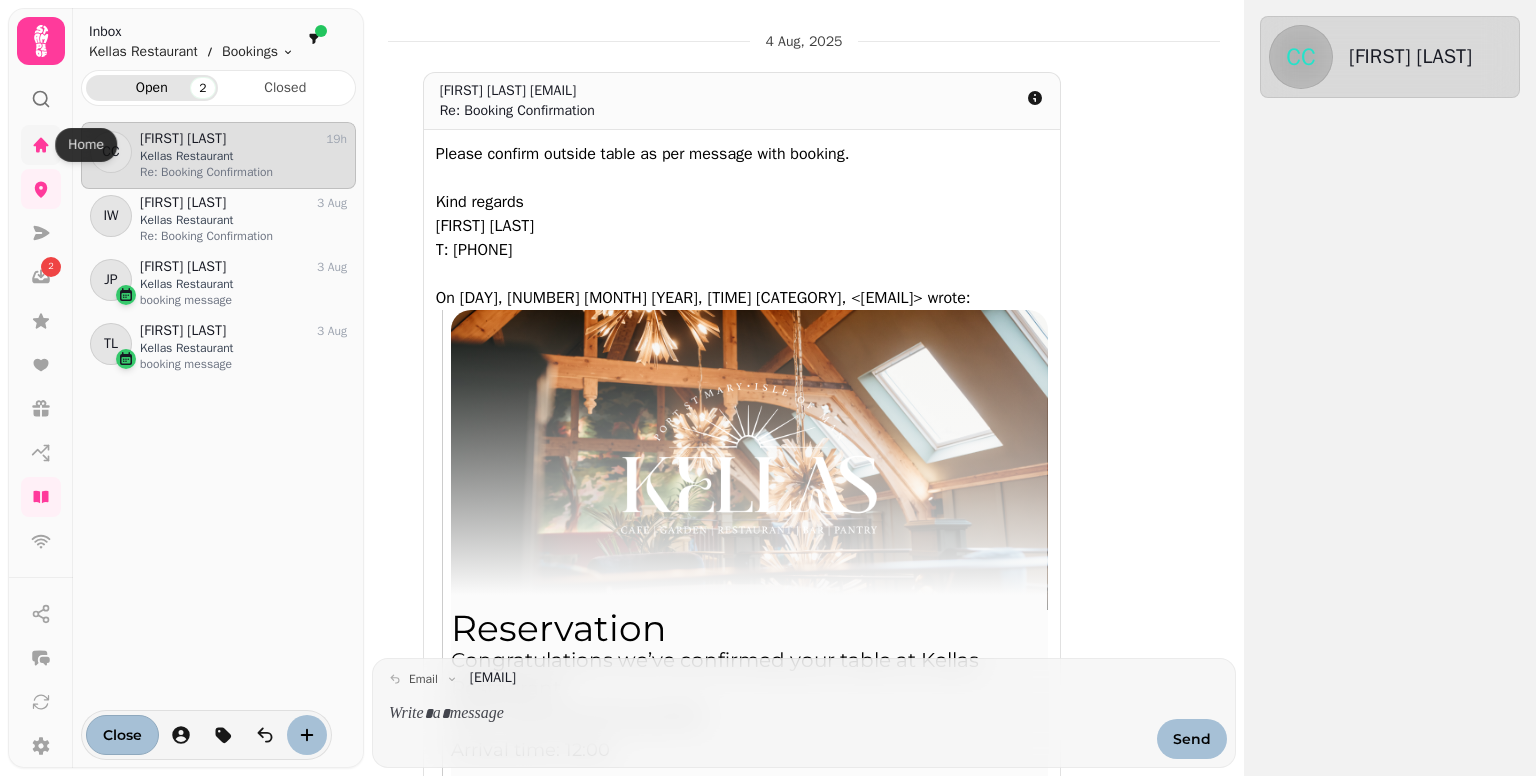 click 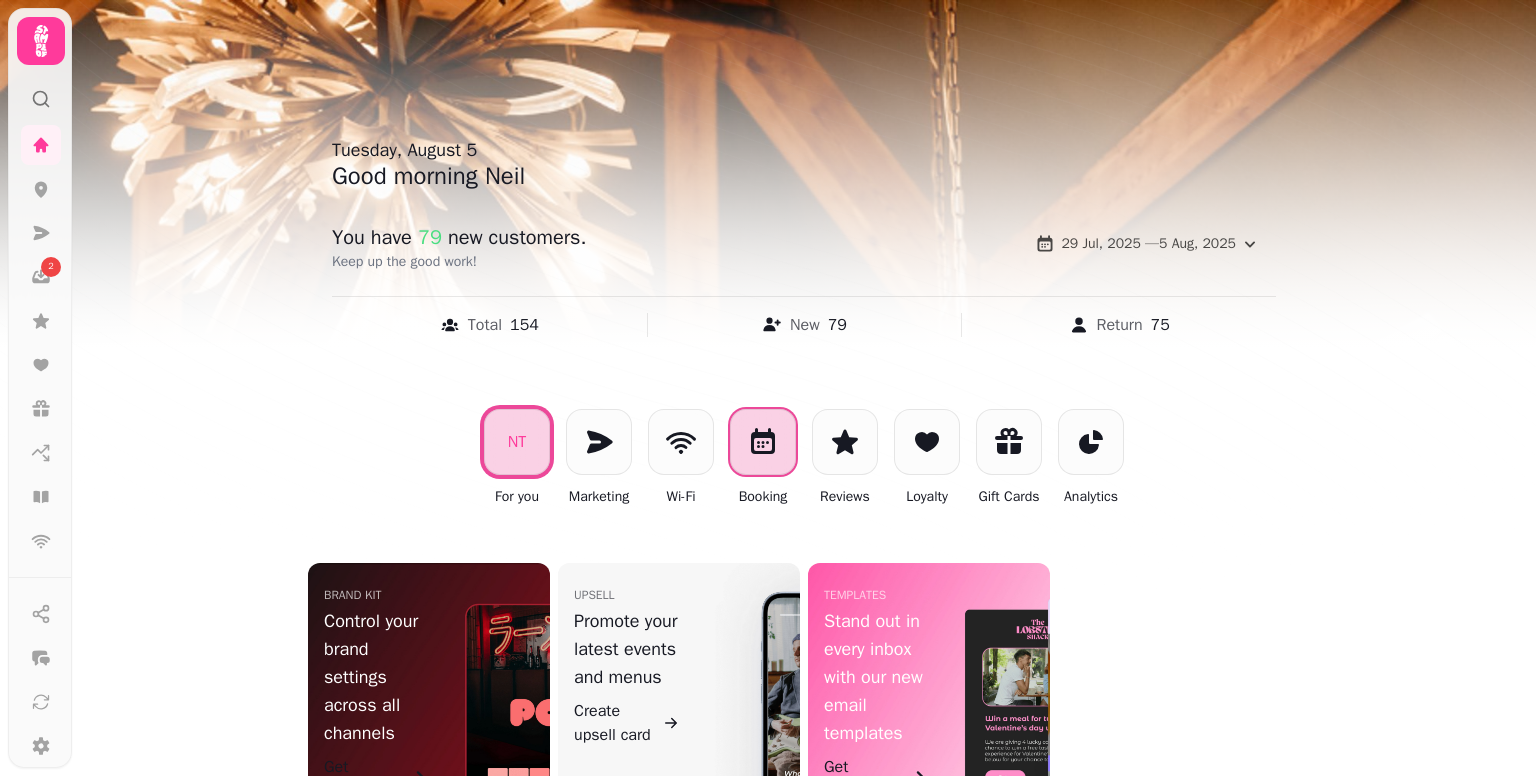 click 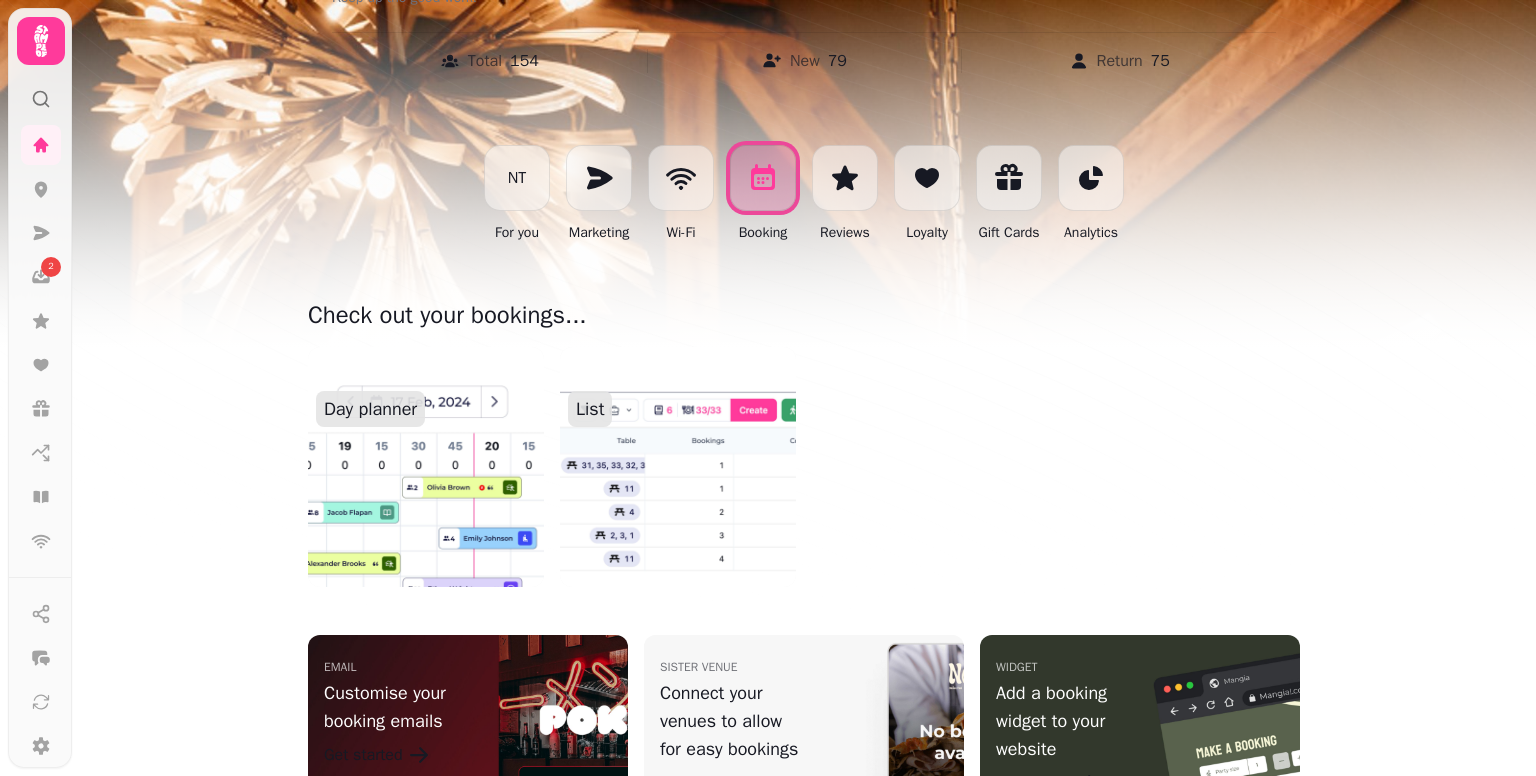 scroll, scrollTop: 300, scrollLeft: 0, axis: vertical 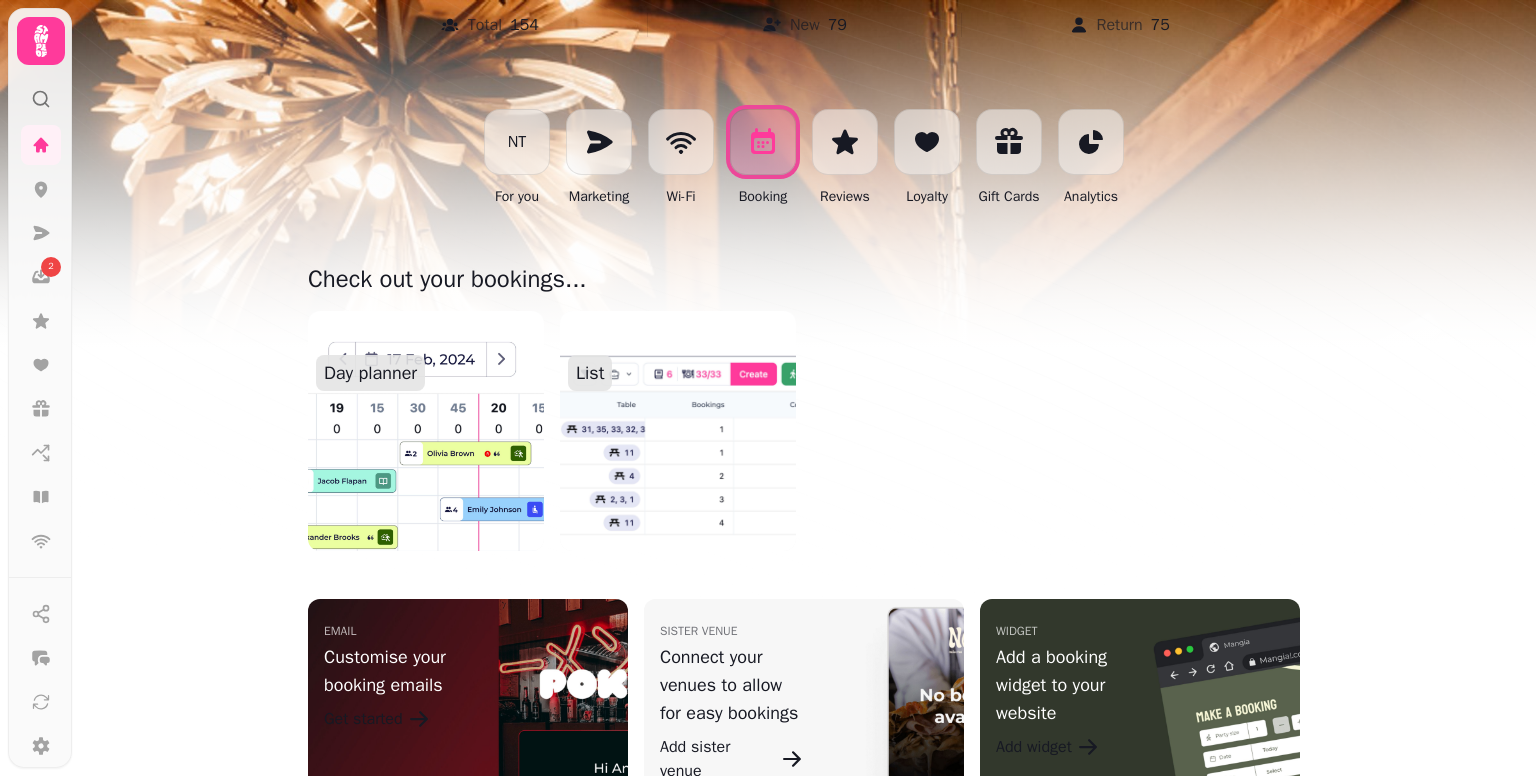 click on "Day planner" at bounding box center (370, 373) 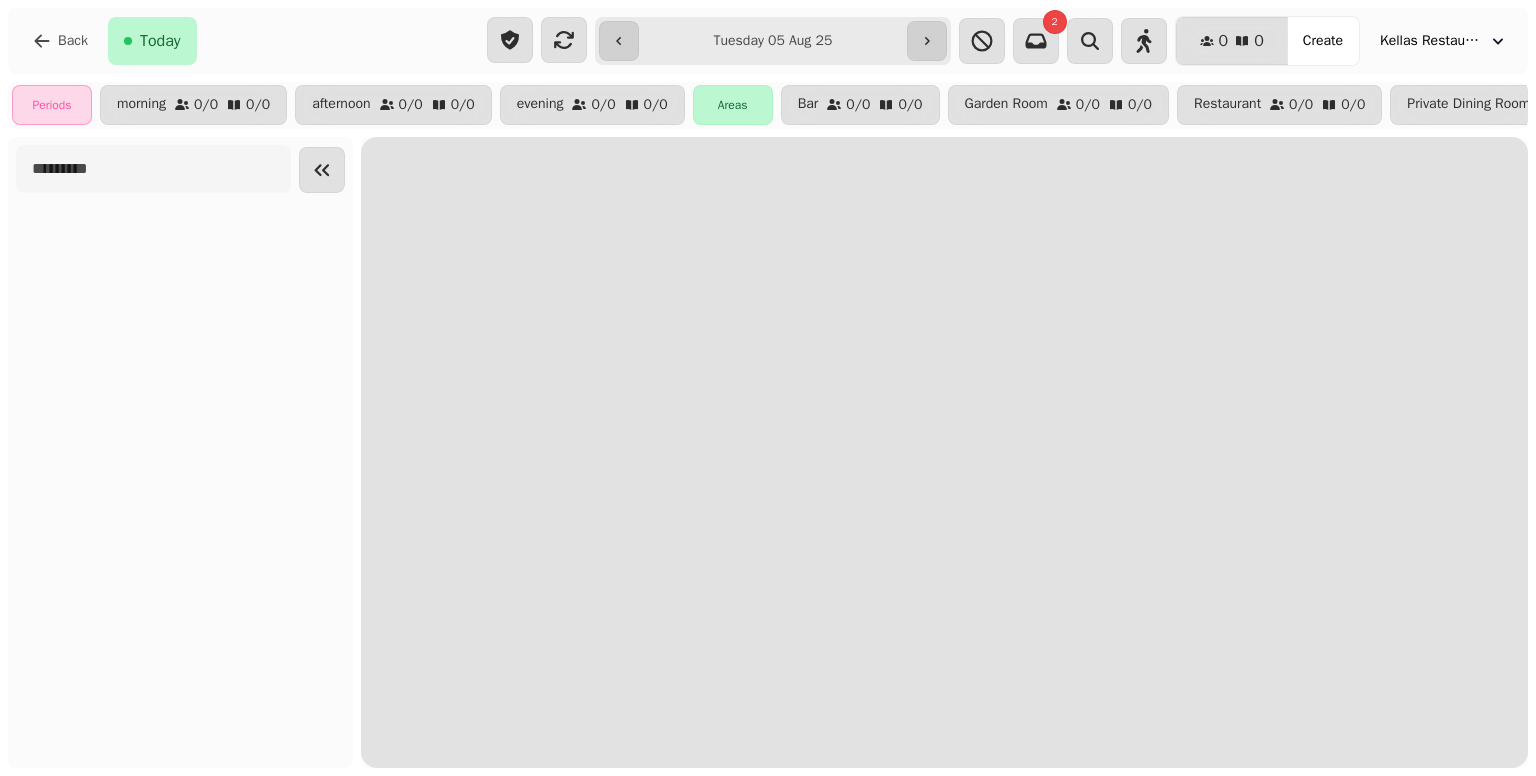 scroll, scrollTop: 0, scrollLeft: 0, axis: both 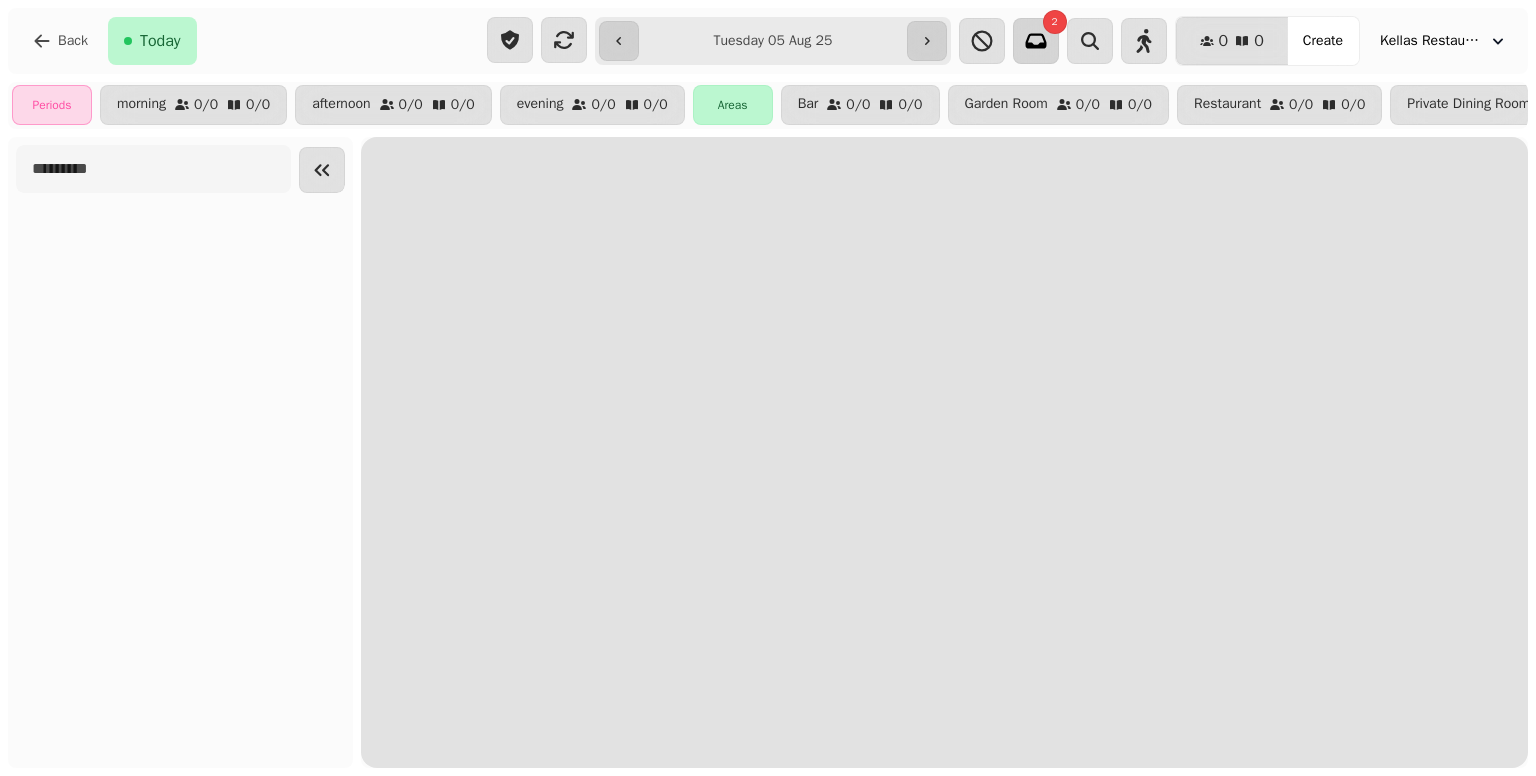 click 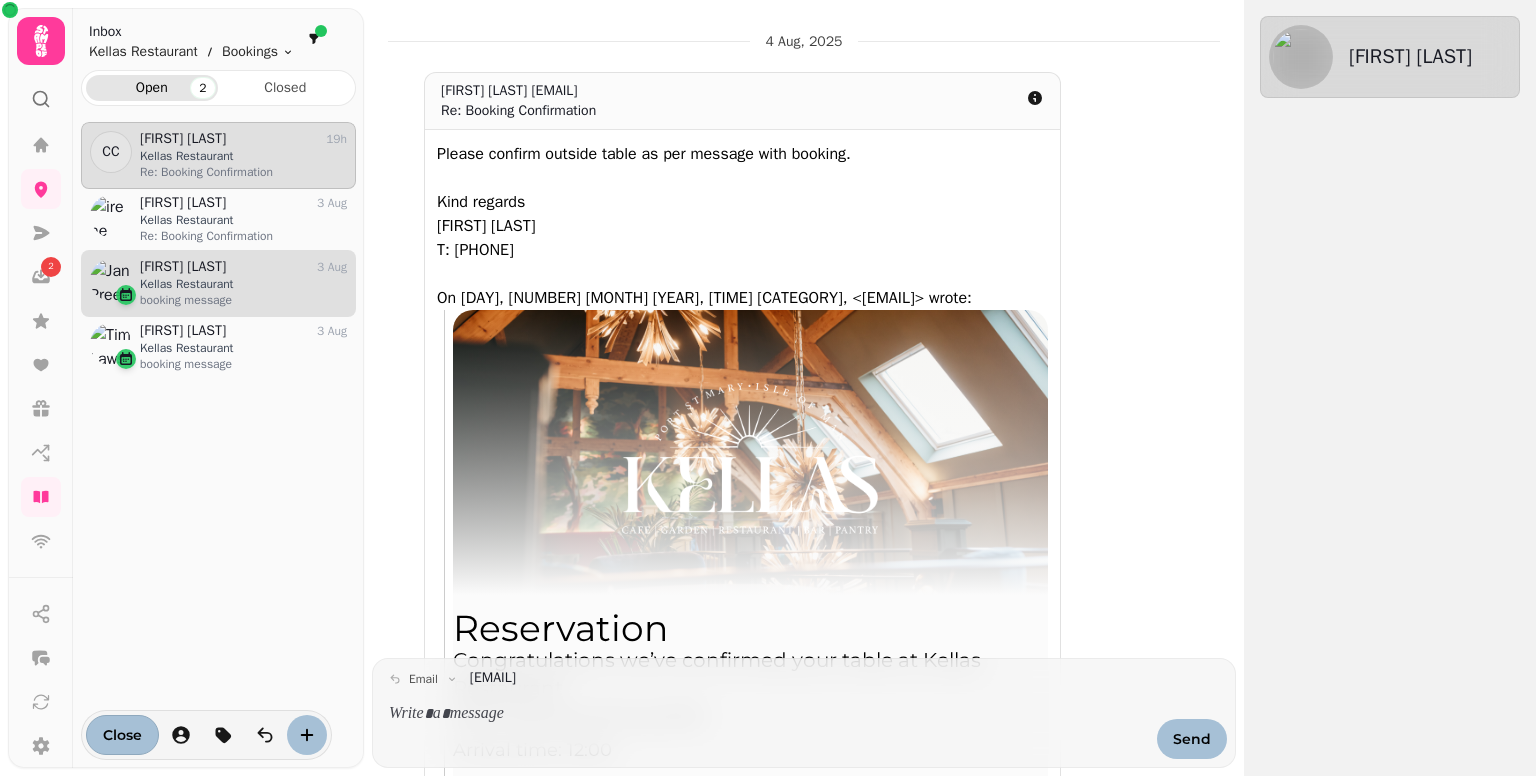 scroll, scrollTop: 622, scrollLeft: 260, axis: both 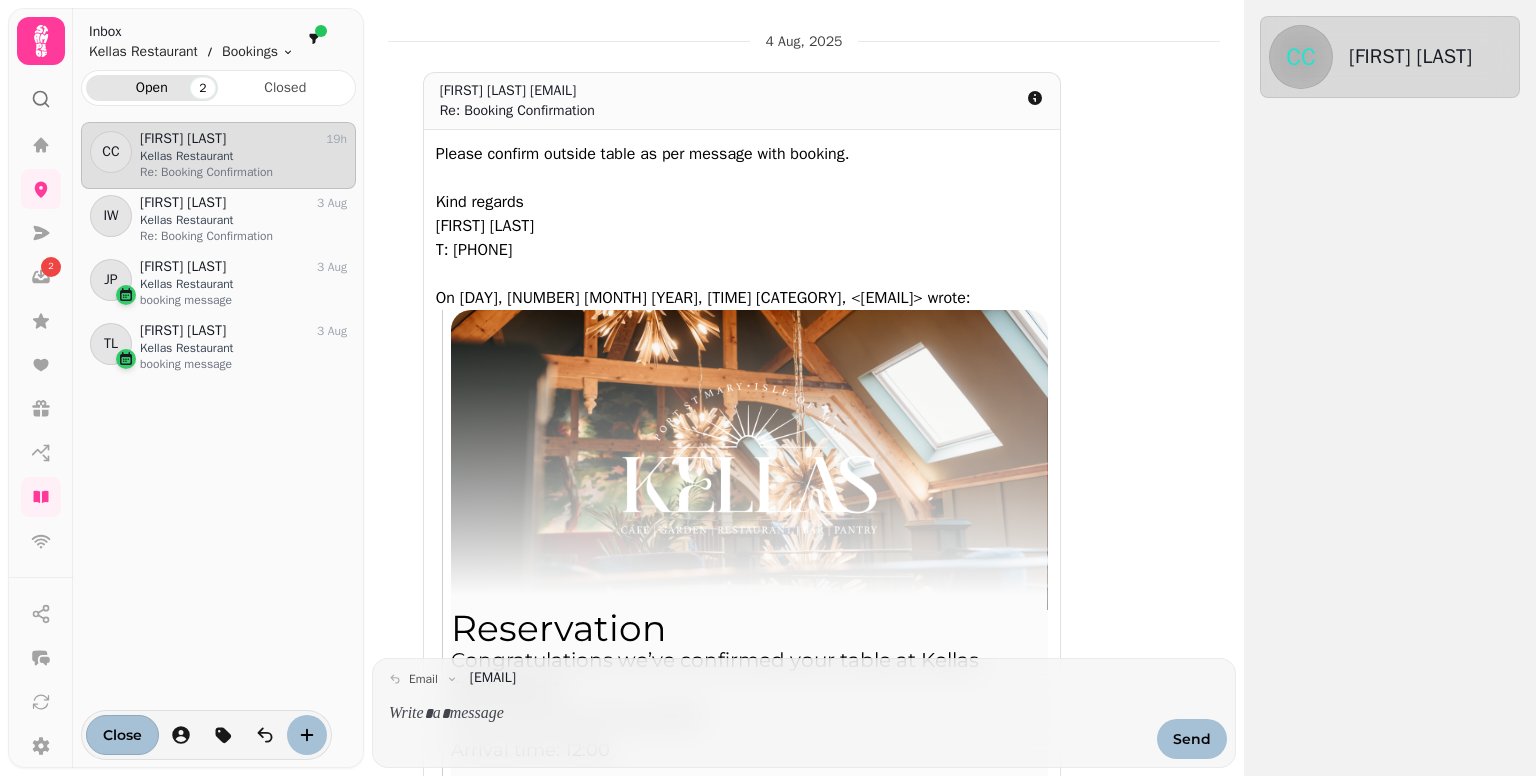 click on "Kellas Restaurant" at bounding box center [243, 156] 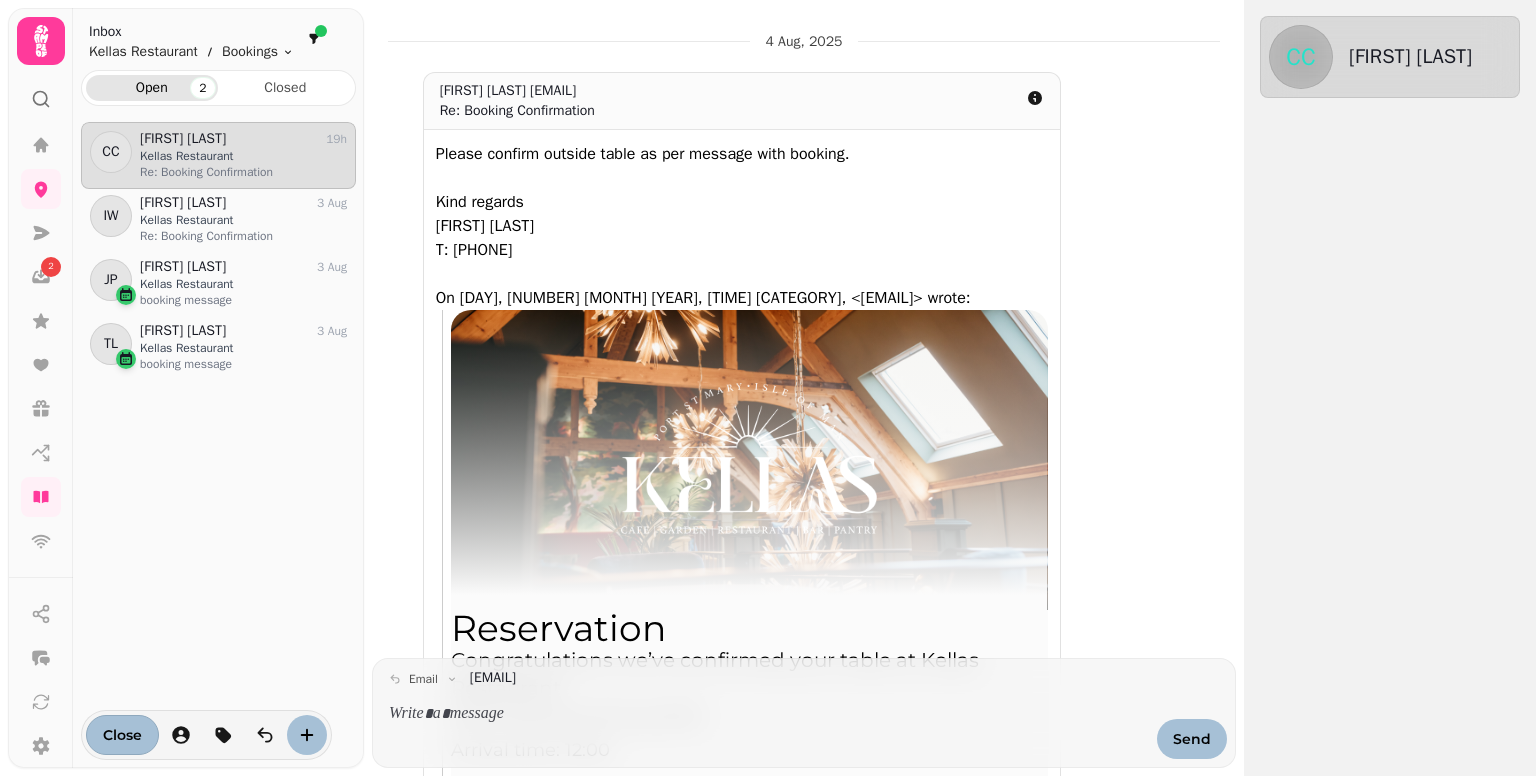click on "CC [FIRST] [LAST] Visits" at bounding box center (1390, 57) 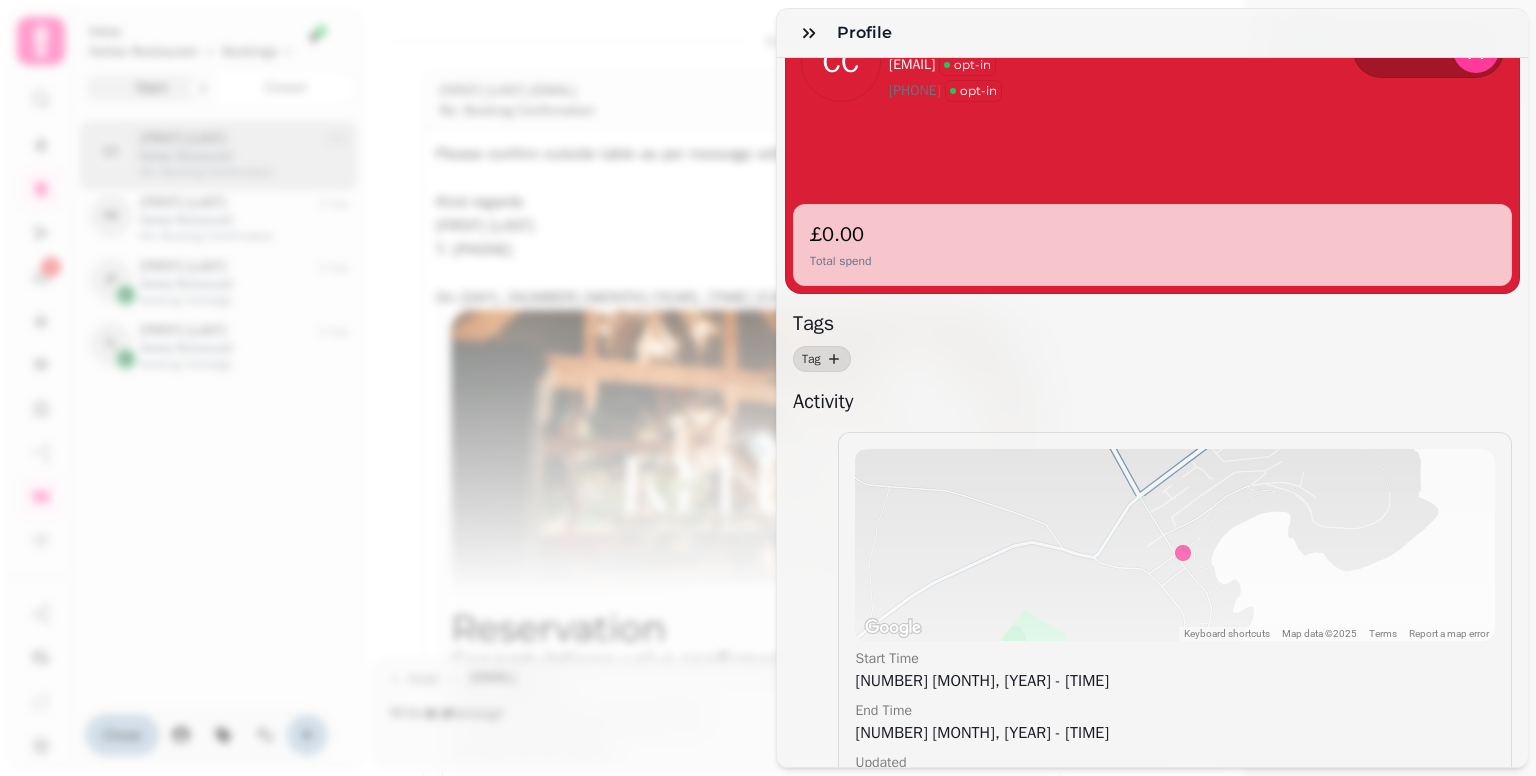scroll, scrollTop: 0, scrollLeft: 0, axis: both 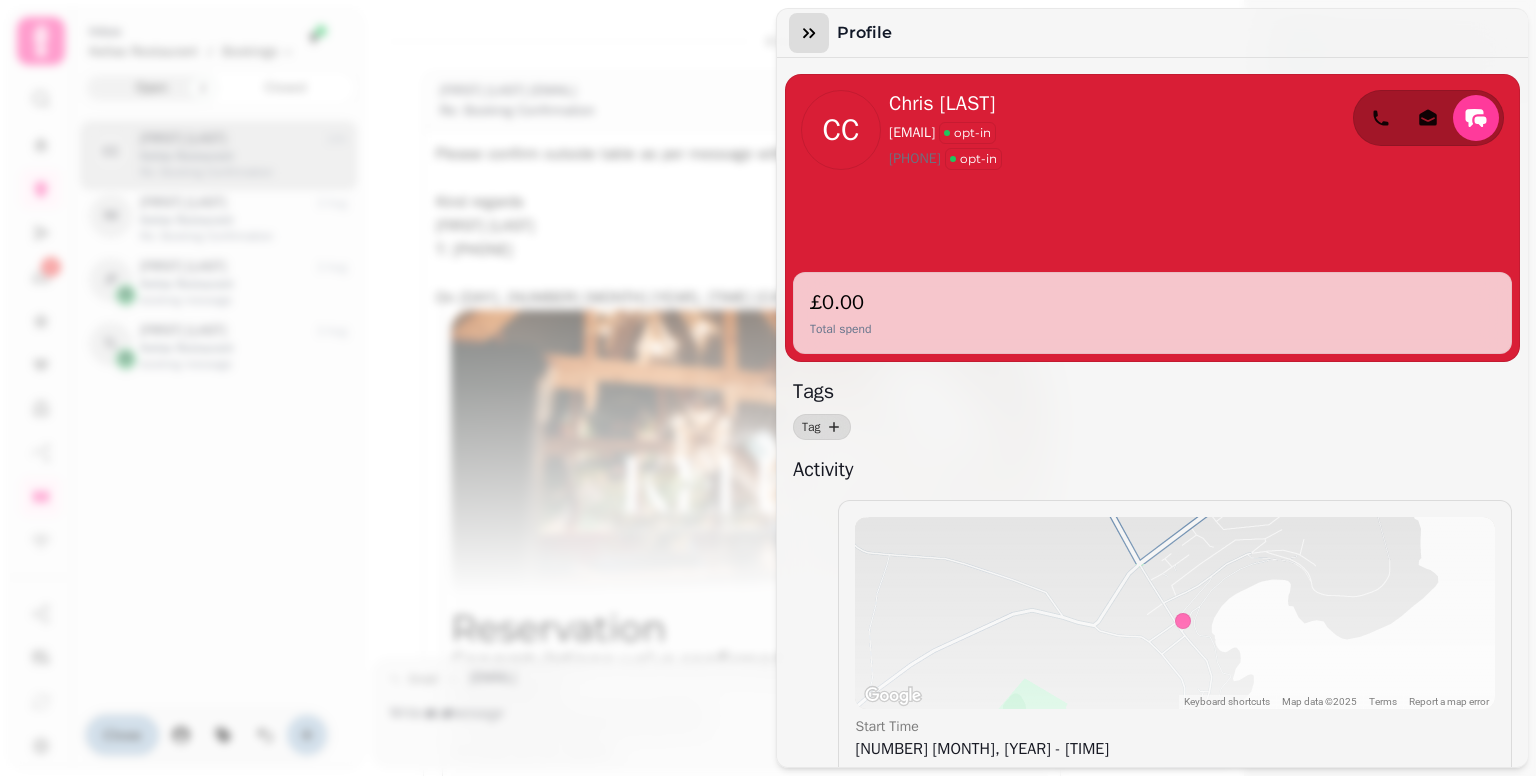 click 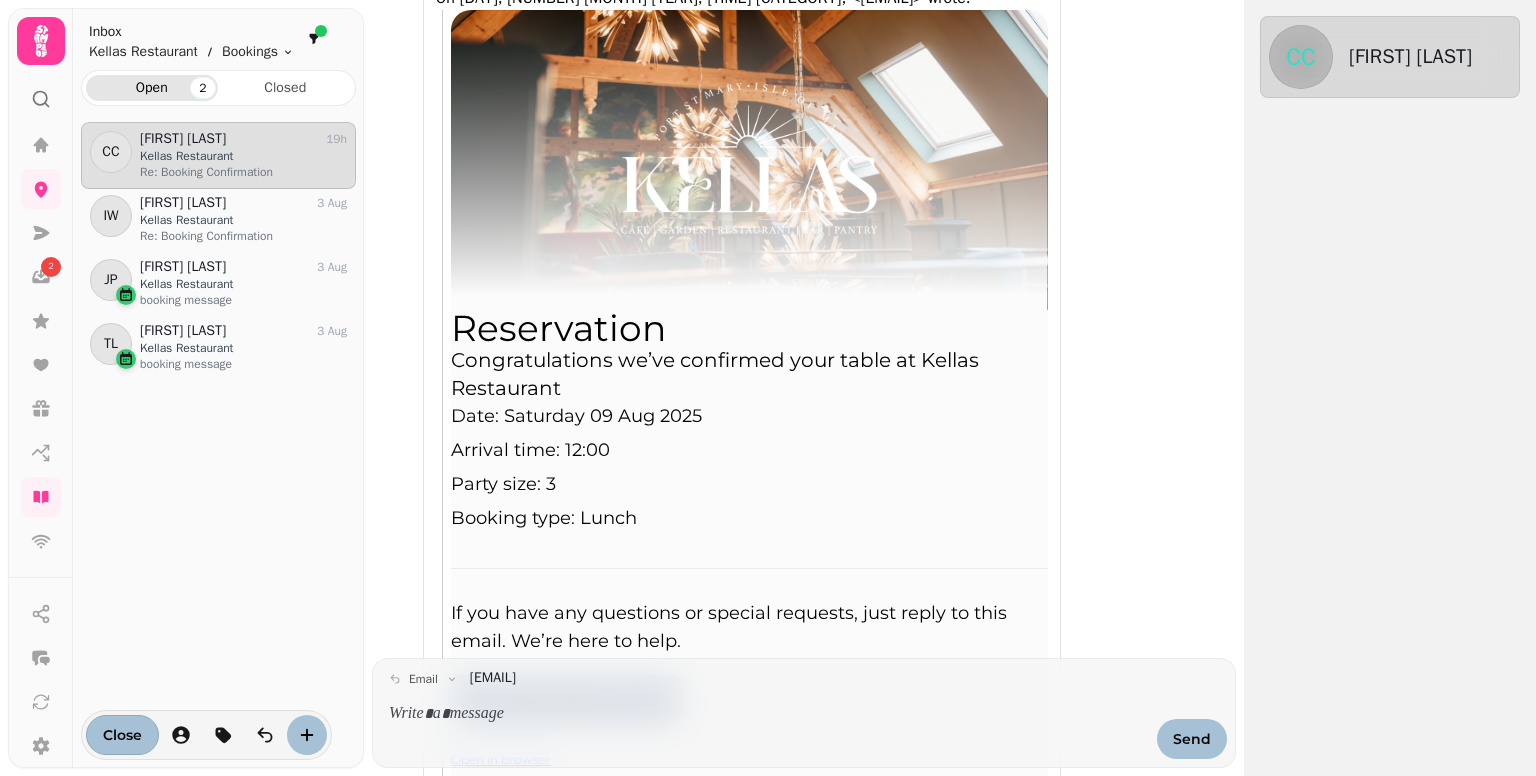 scroll, scrollTop: 480, scrollLeft: 0, axis: vertical 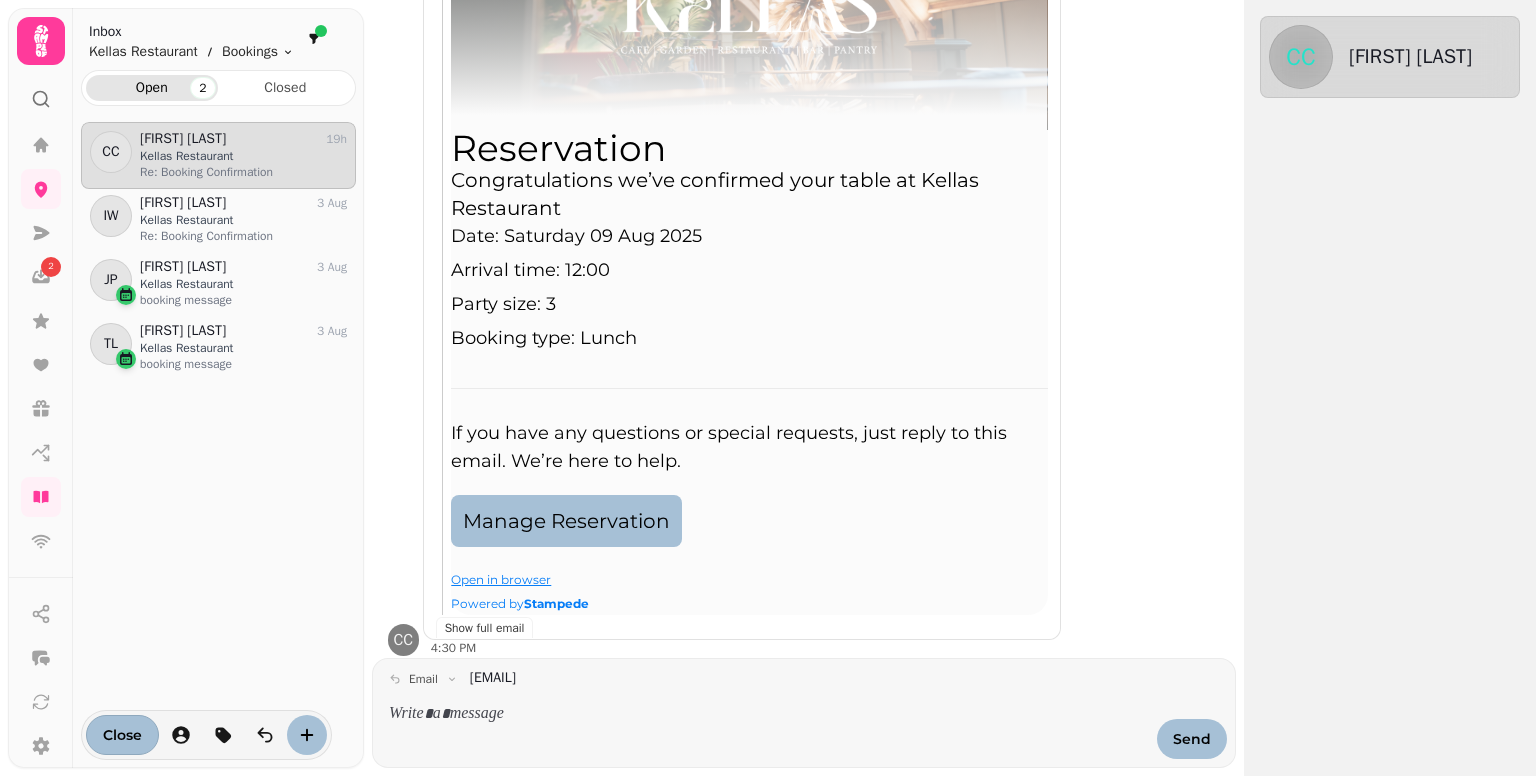 click on "Kellas Restaurant" at bounding box center (243, 156) 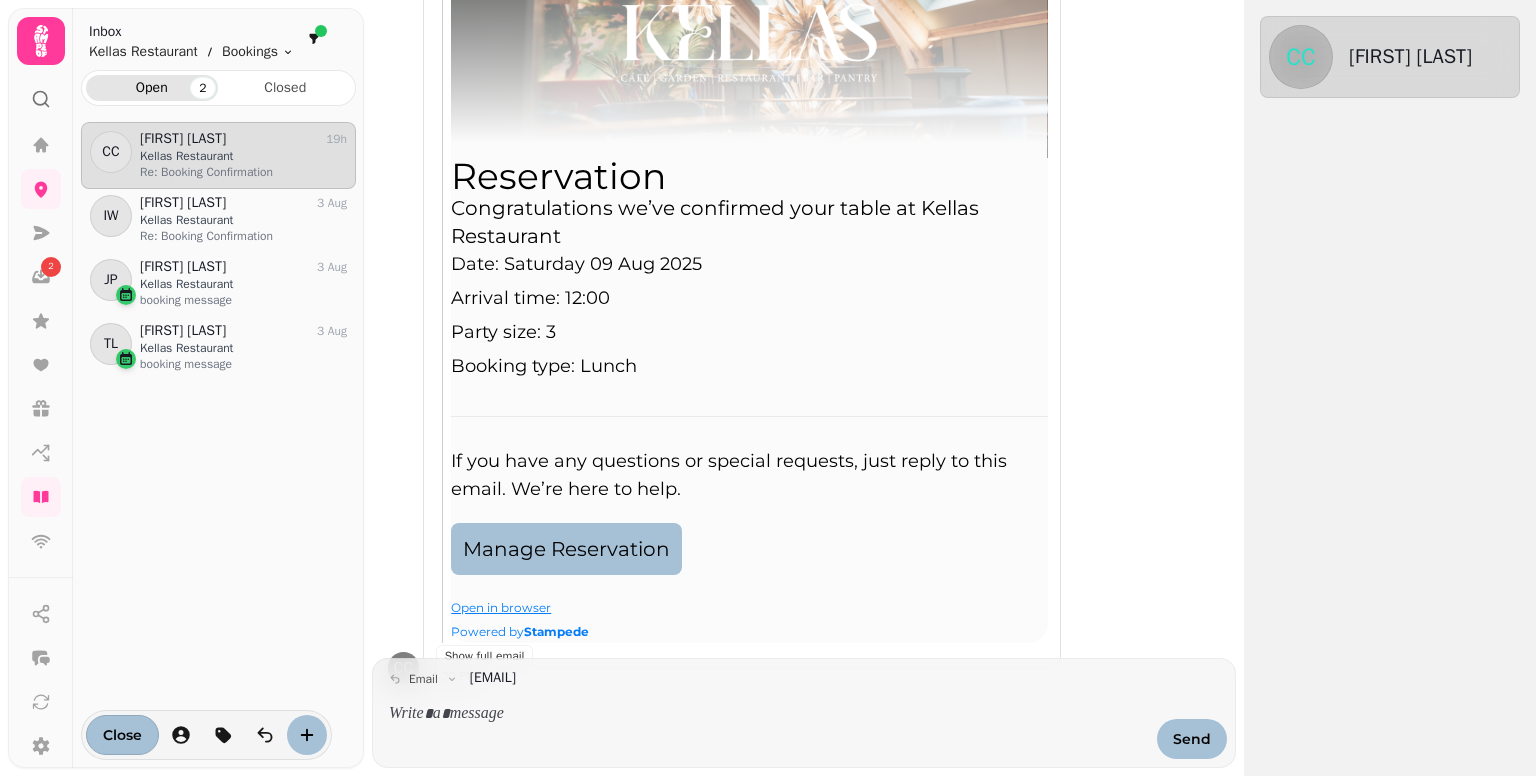 scroll, scrollTop: 480, scrollLeft: 0, axis: vertical 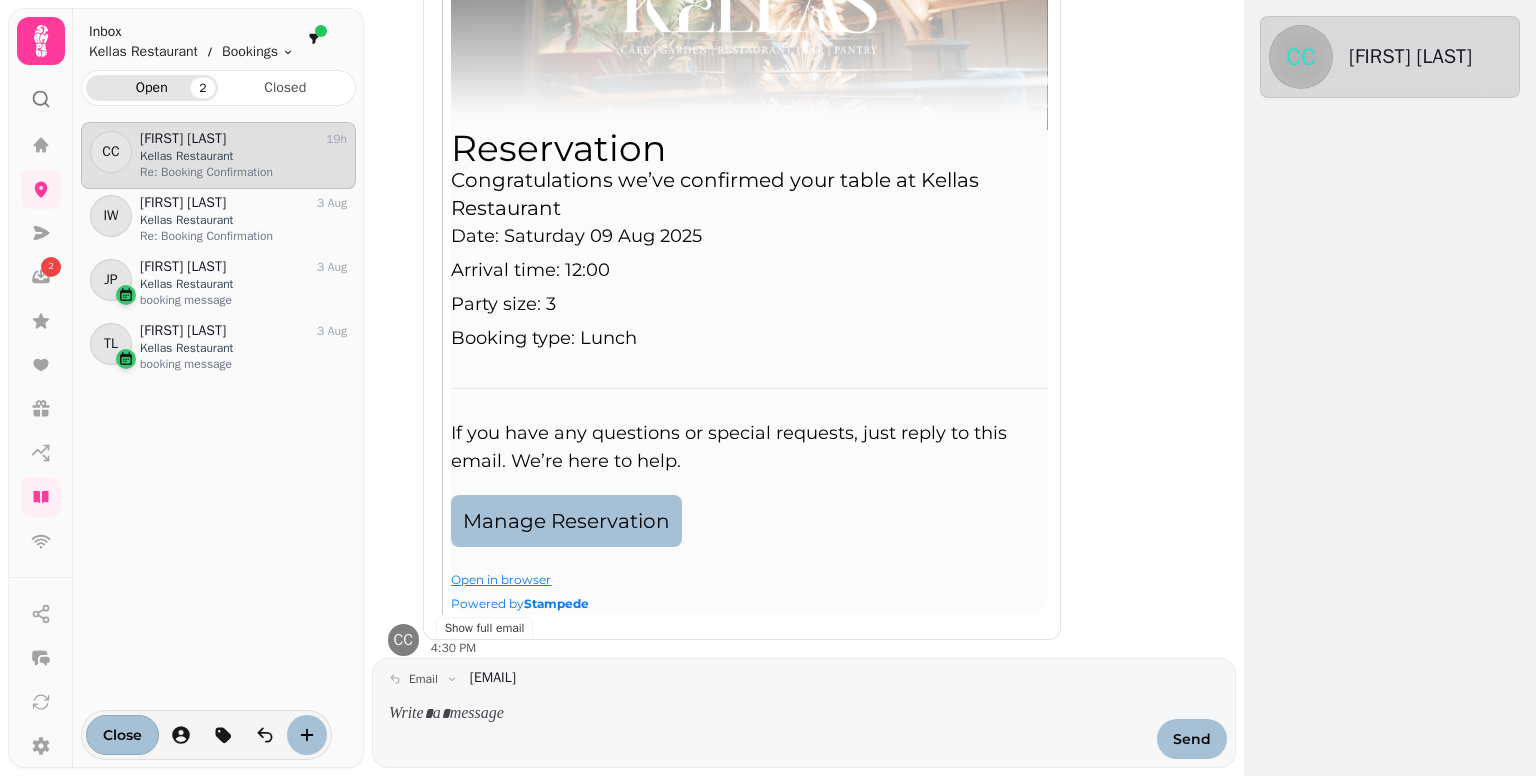 click at bounding box center [767, 714] 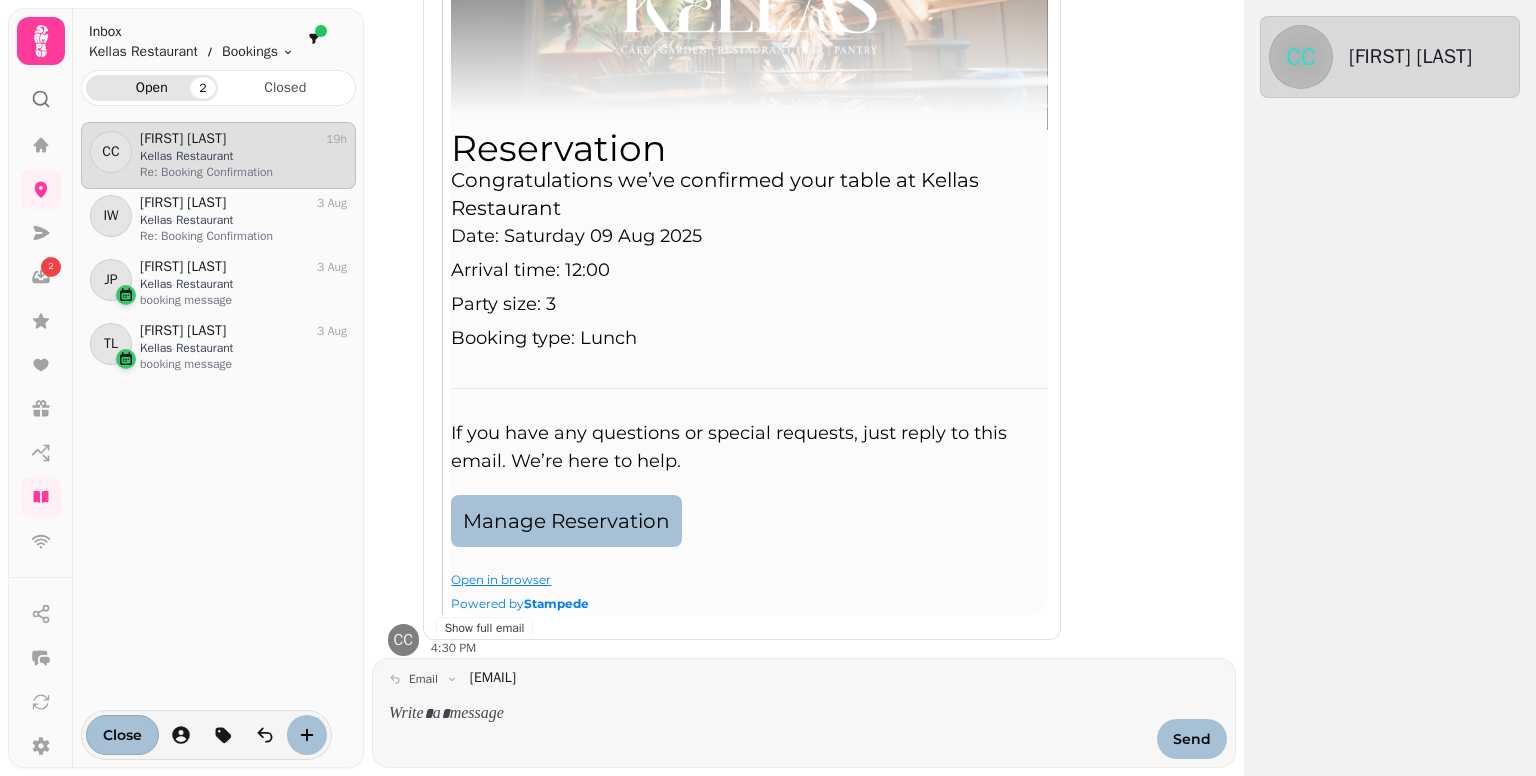 type 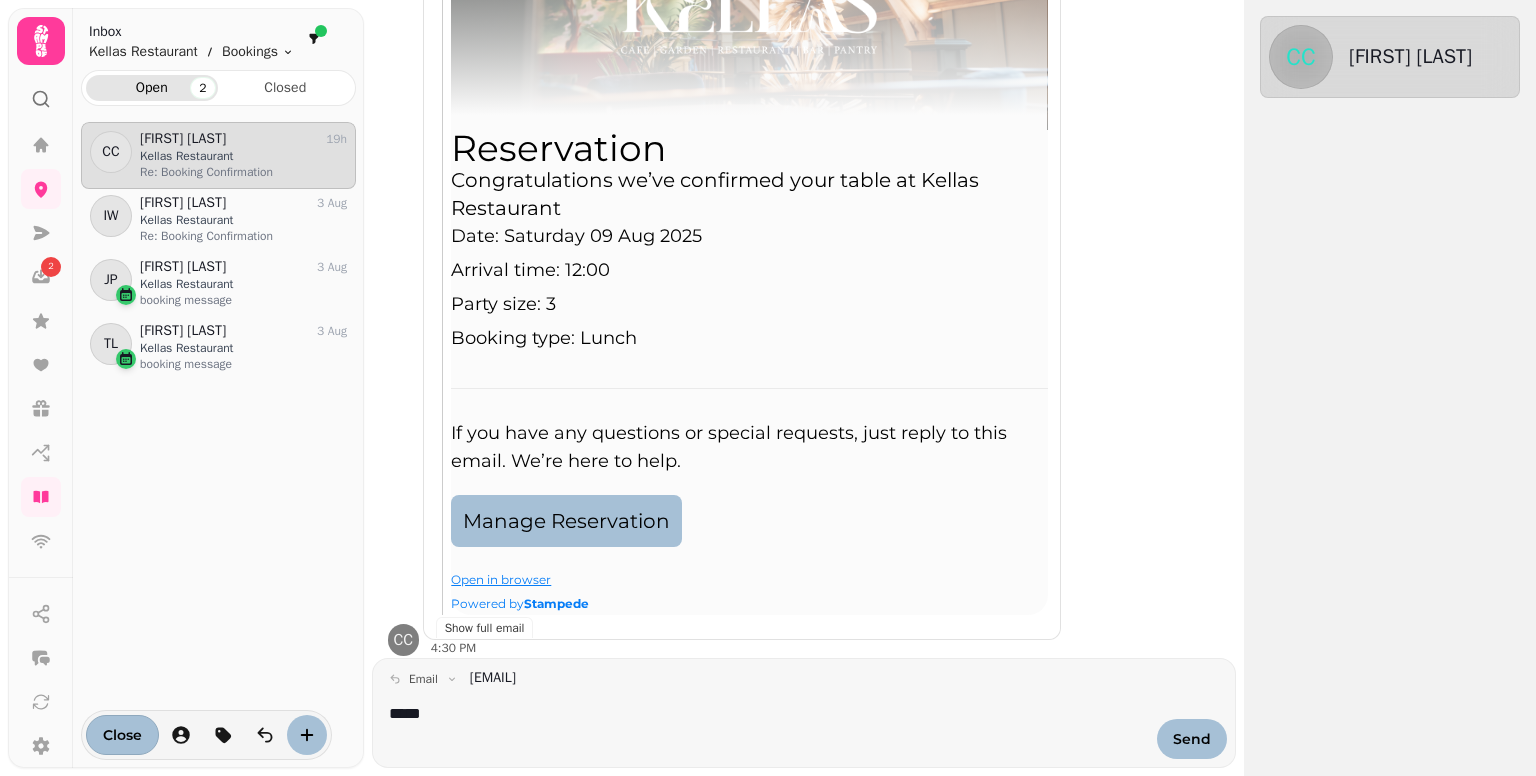 click on "Kellas Restaurant" at bounding box center [243, 156] 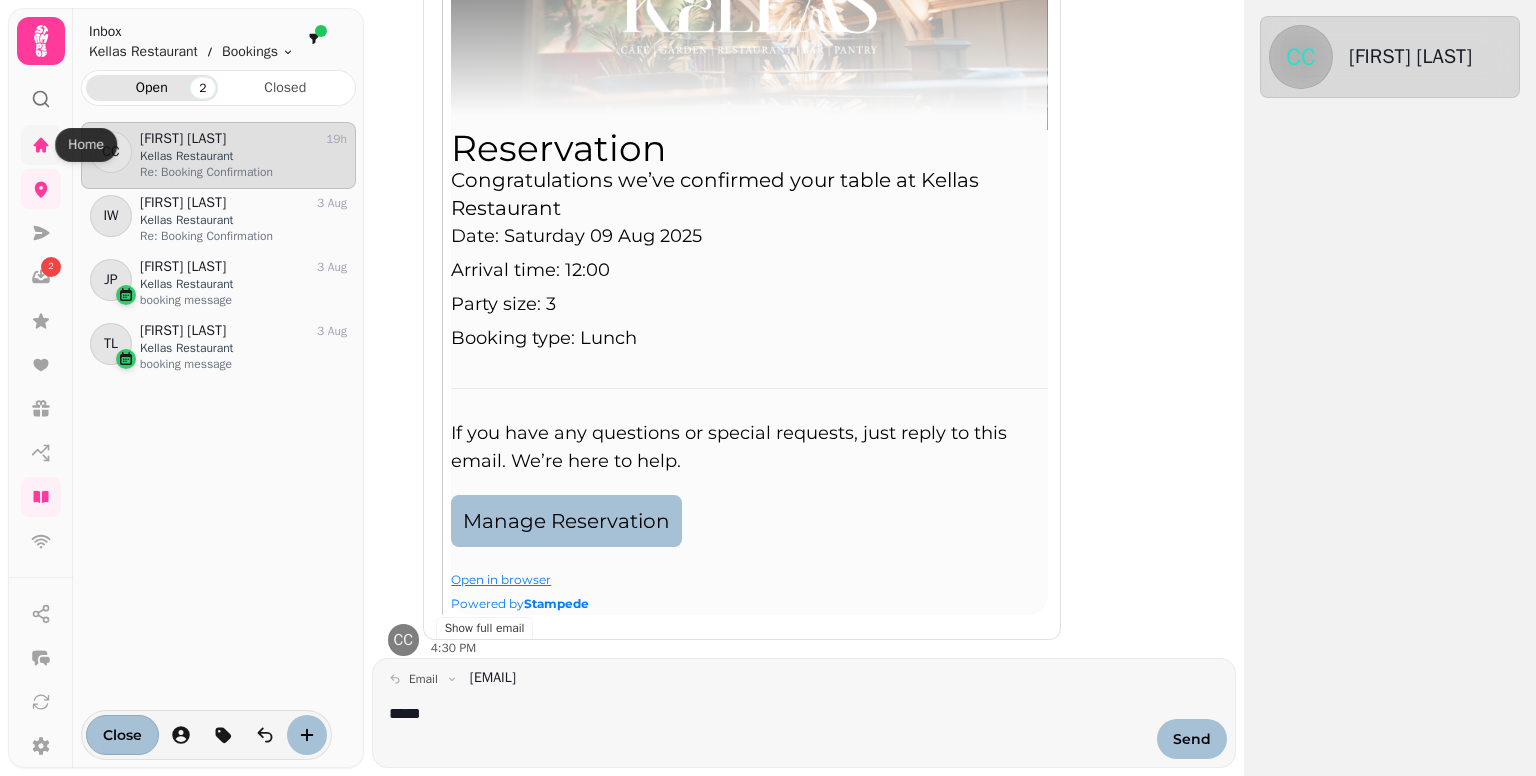 click 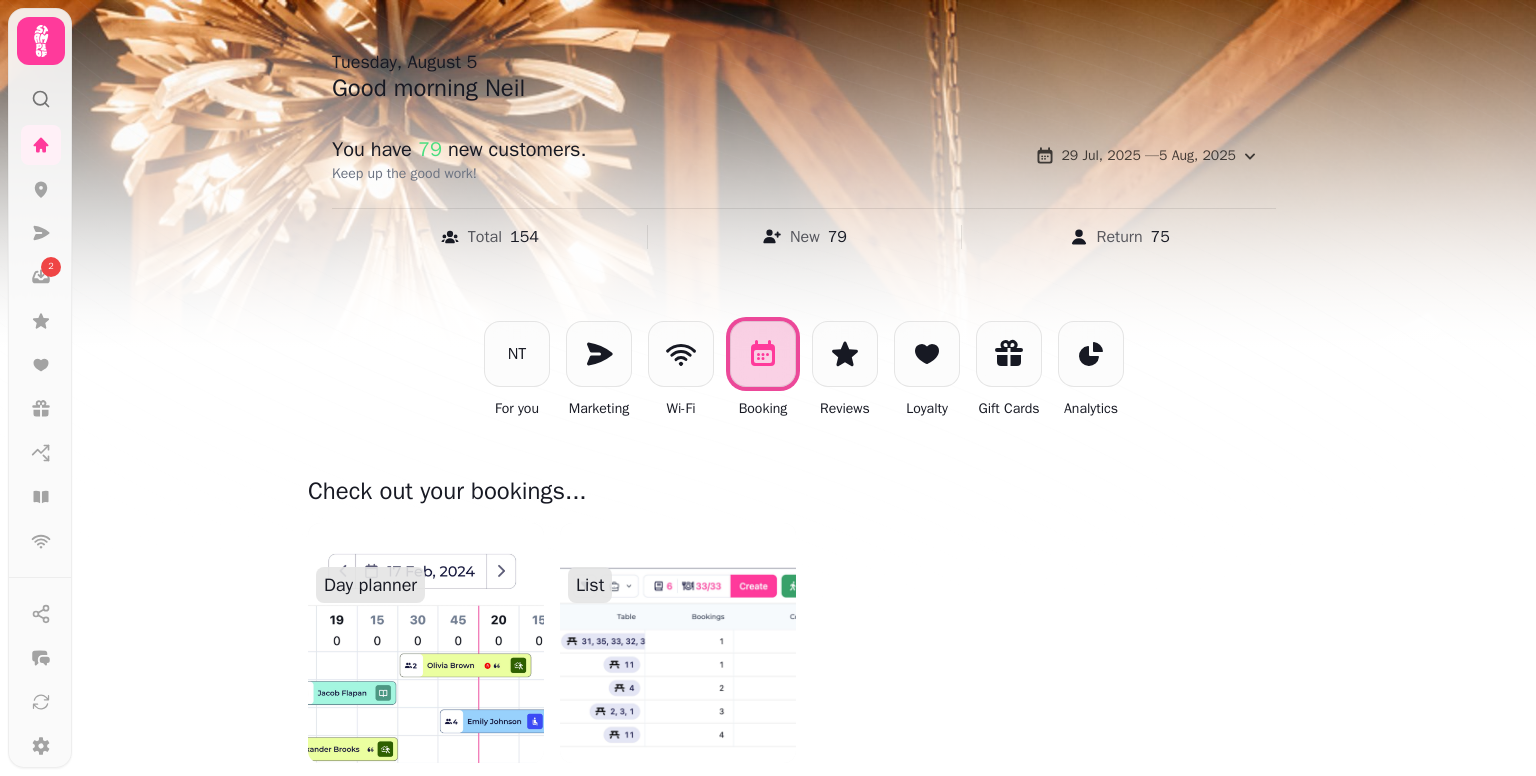 scroll, scrollTop: 200, scrollLeft: 0, axis: vertical 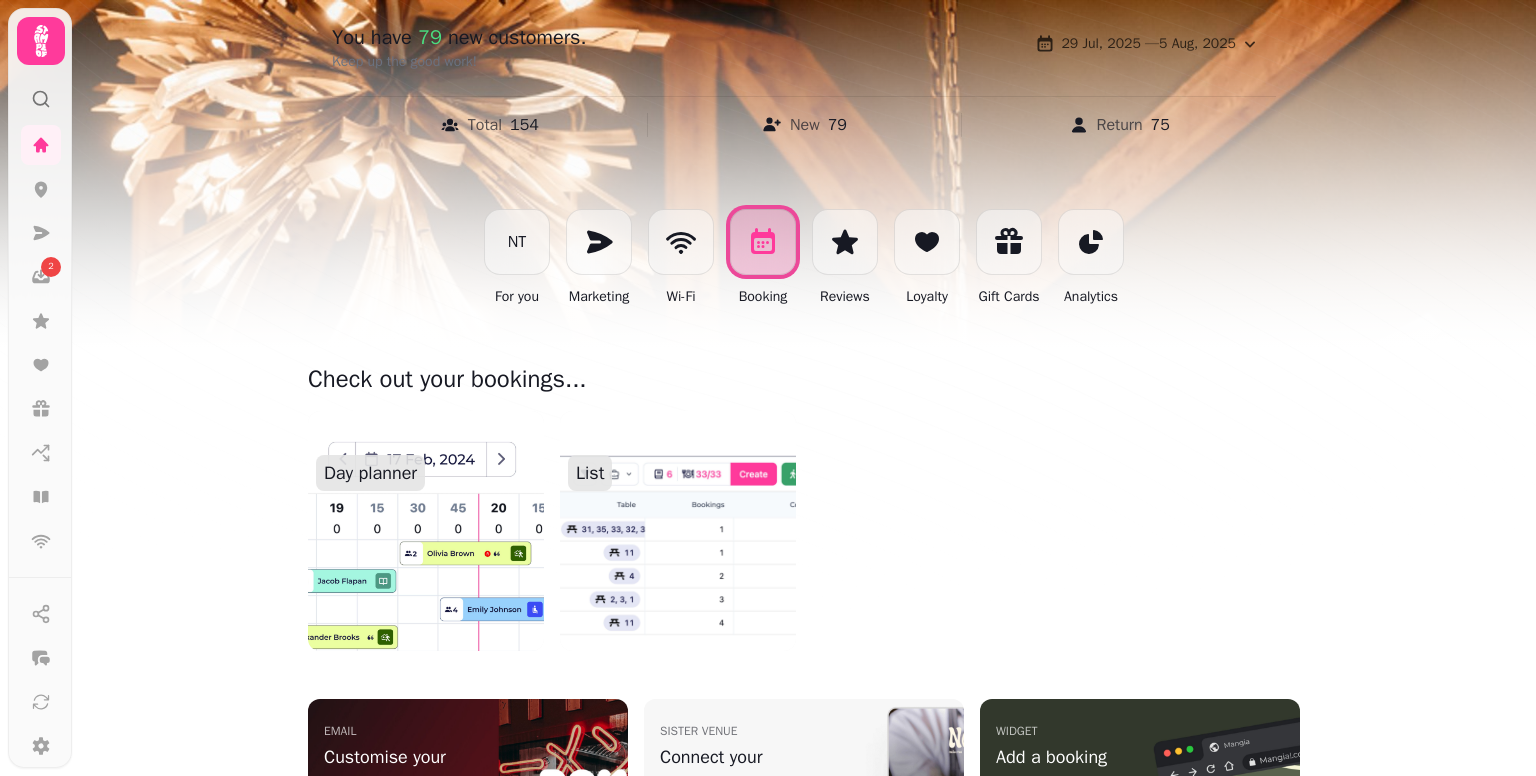 click on "Day planner" at bounding box center (370, 473) 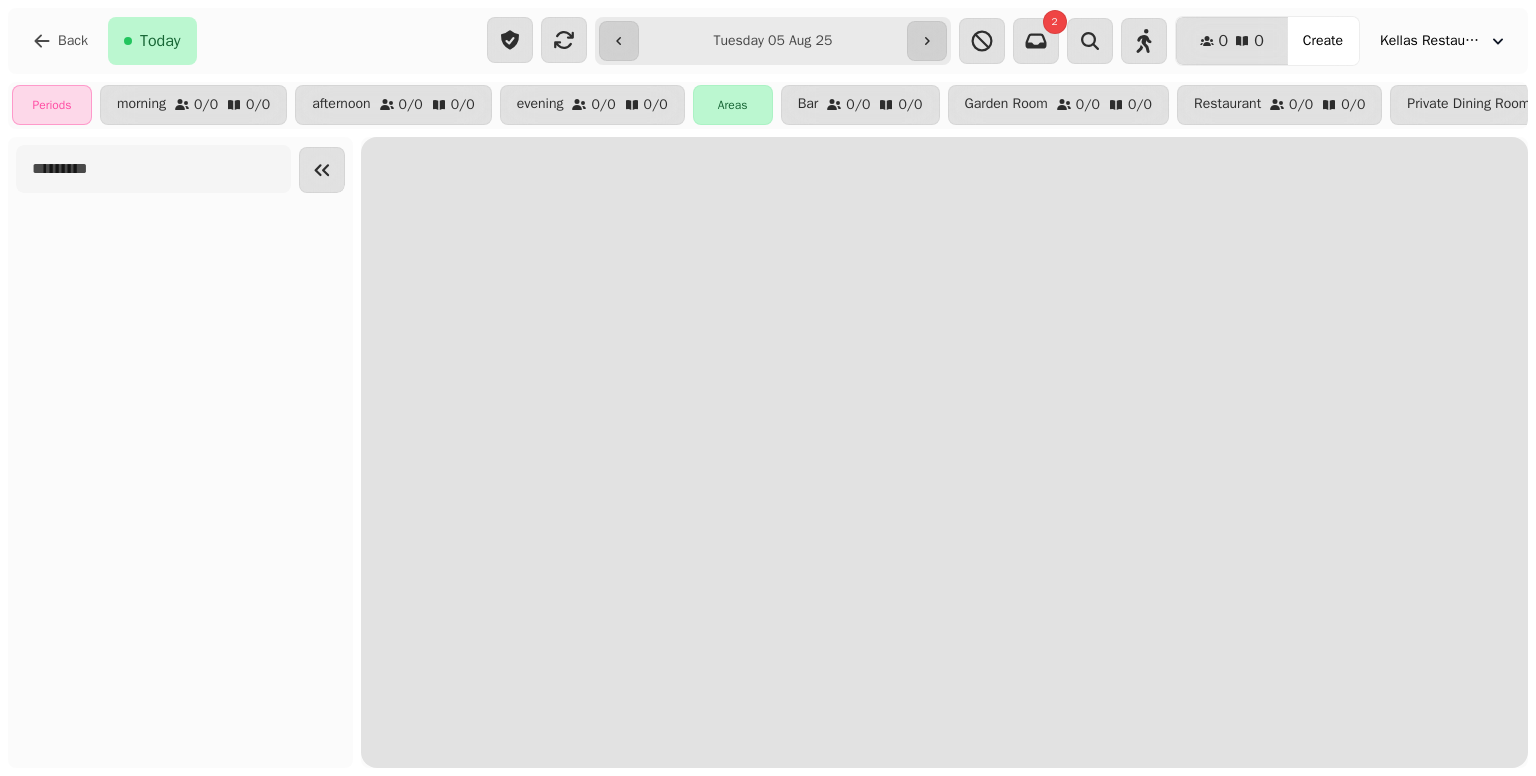 scroll, scrollTop: 0, scrollLeft: 0, axis: both 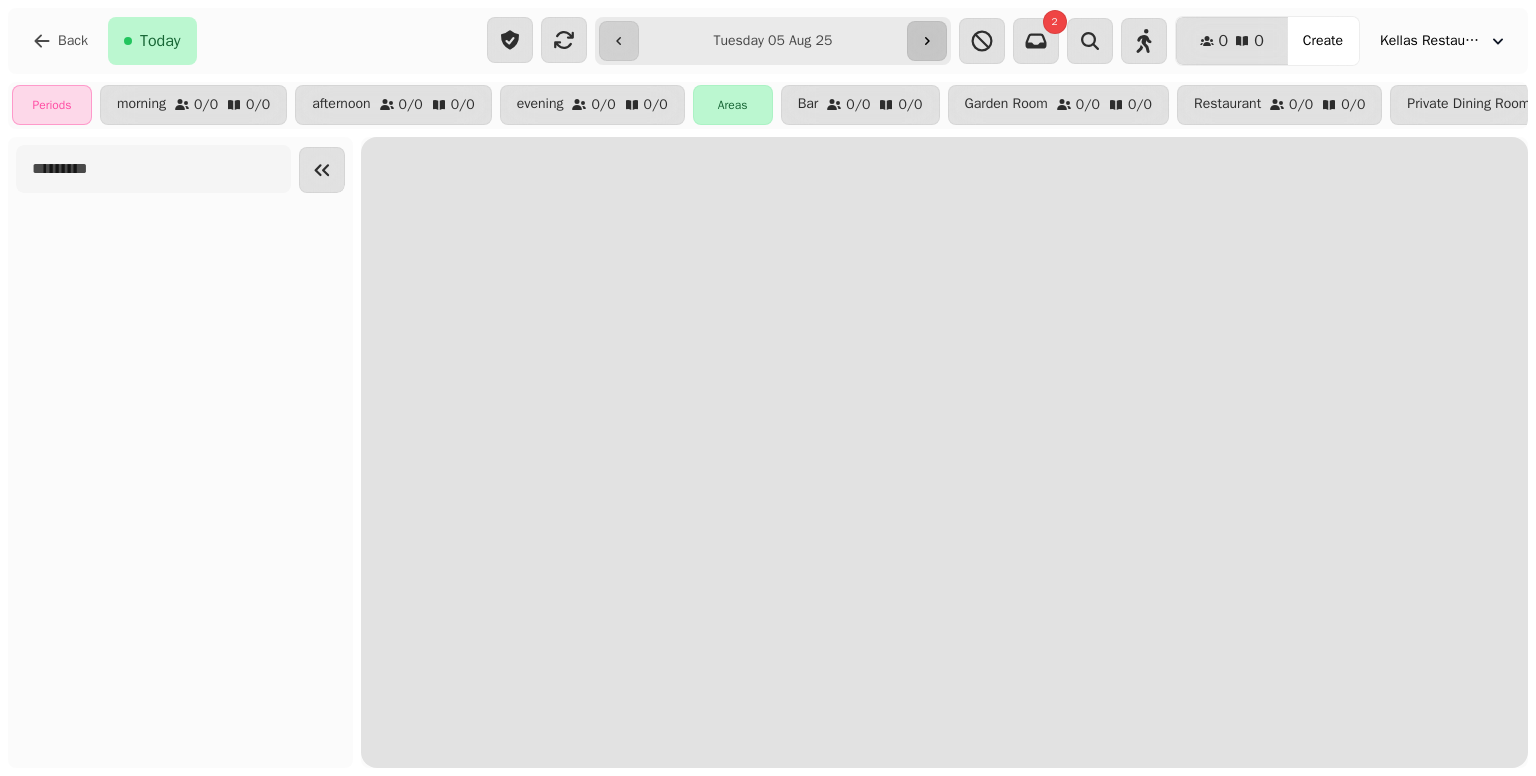 click on "**********" at bounding box center [772, 41] 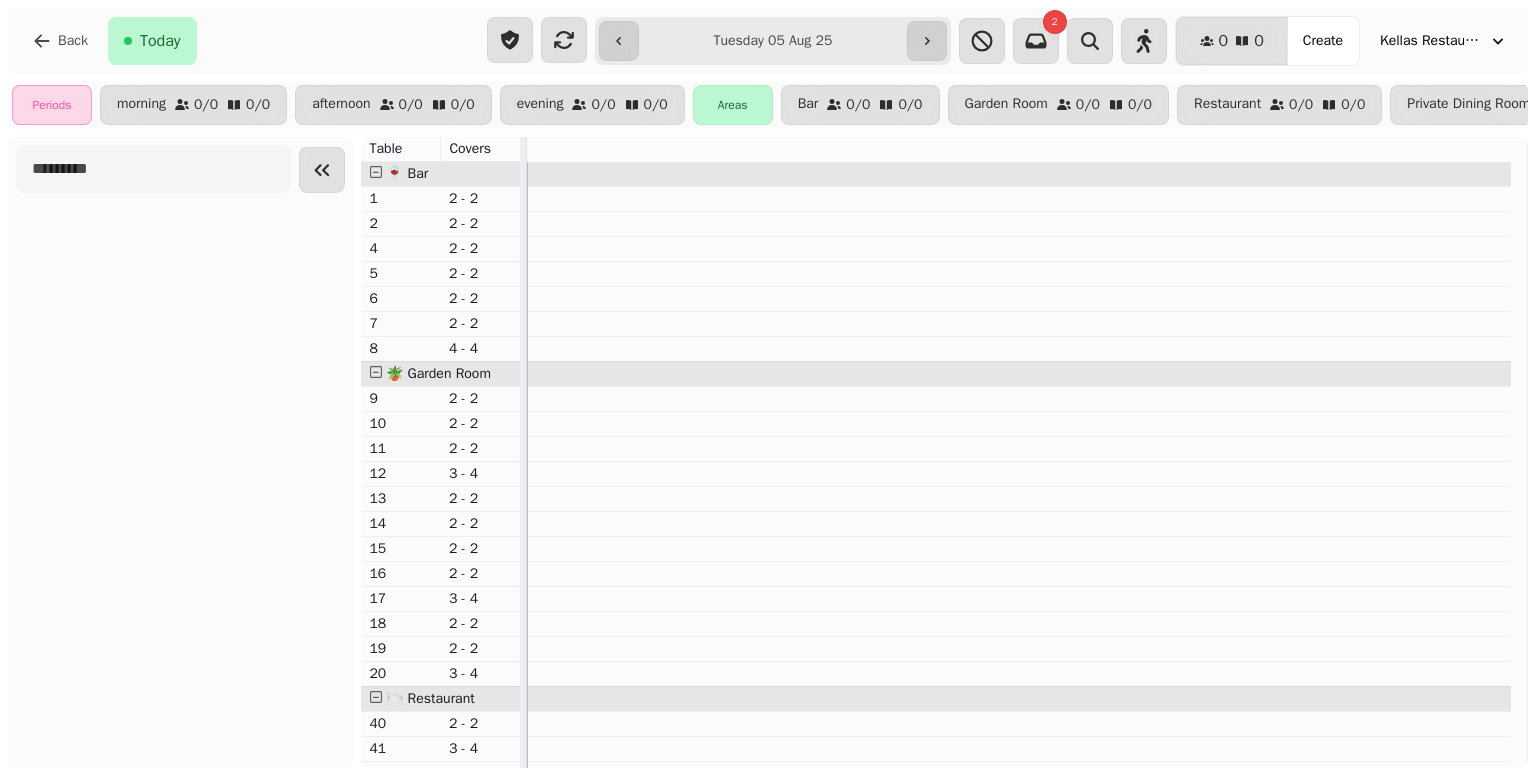 type on "**********" 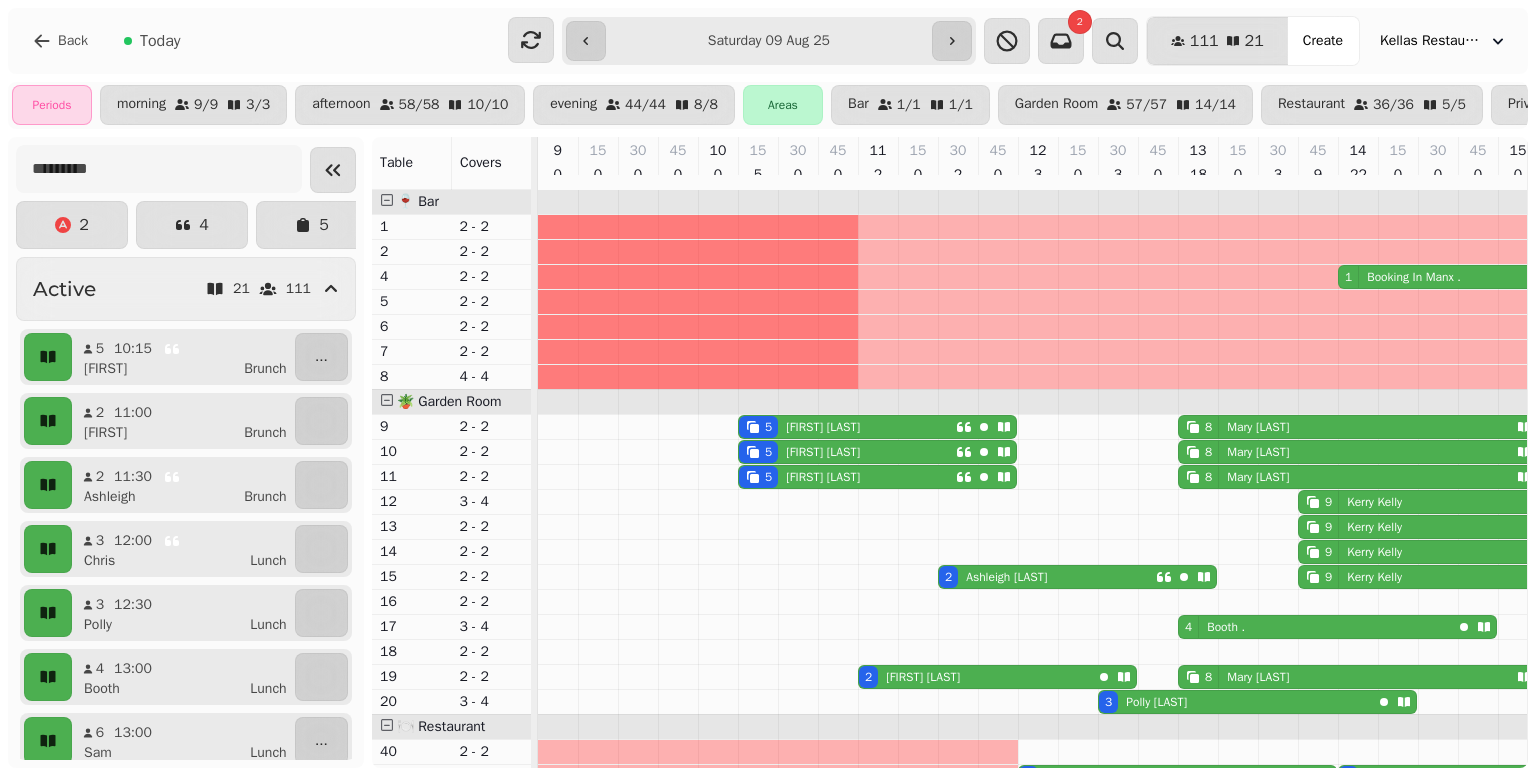 scroll, scrollTop: 0, scrollLeft: 479, axis: horizontal 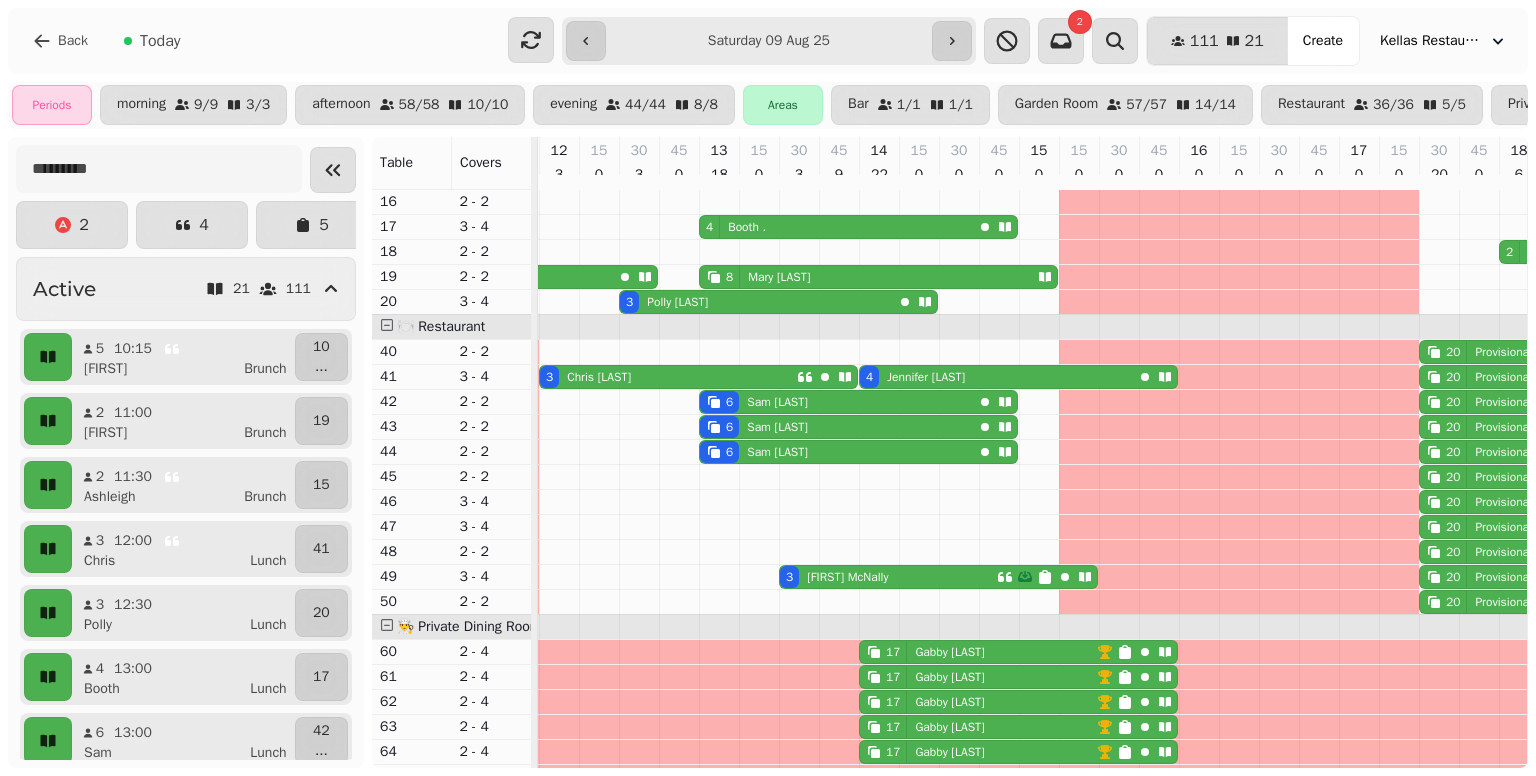 click on "[NUMBER] [FIRST] [LAST]" at bounding box center [668, 377] 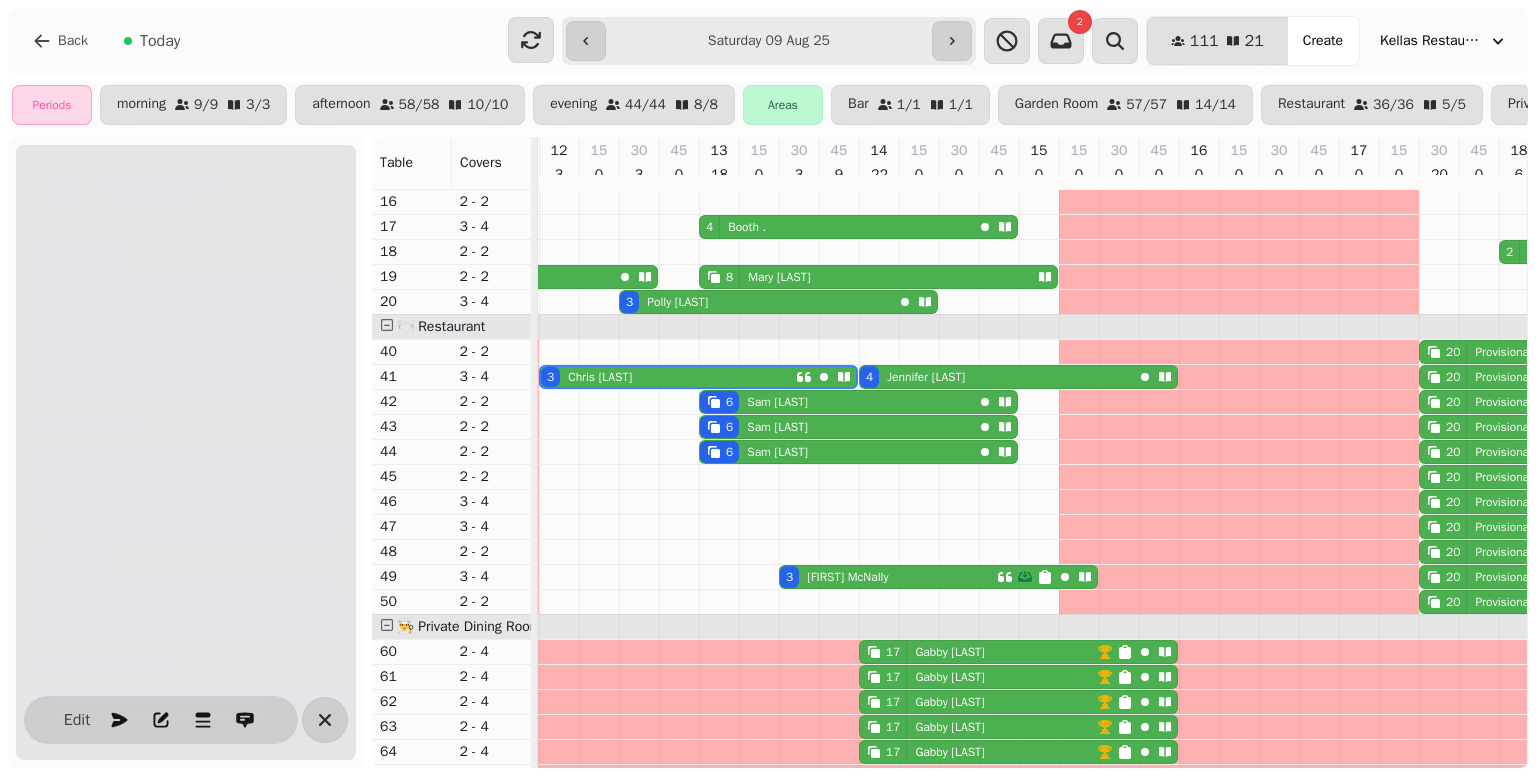 scroll, scrollTop: 0, scrollLeft: 467, axis: horizontal 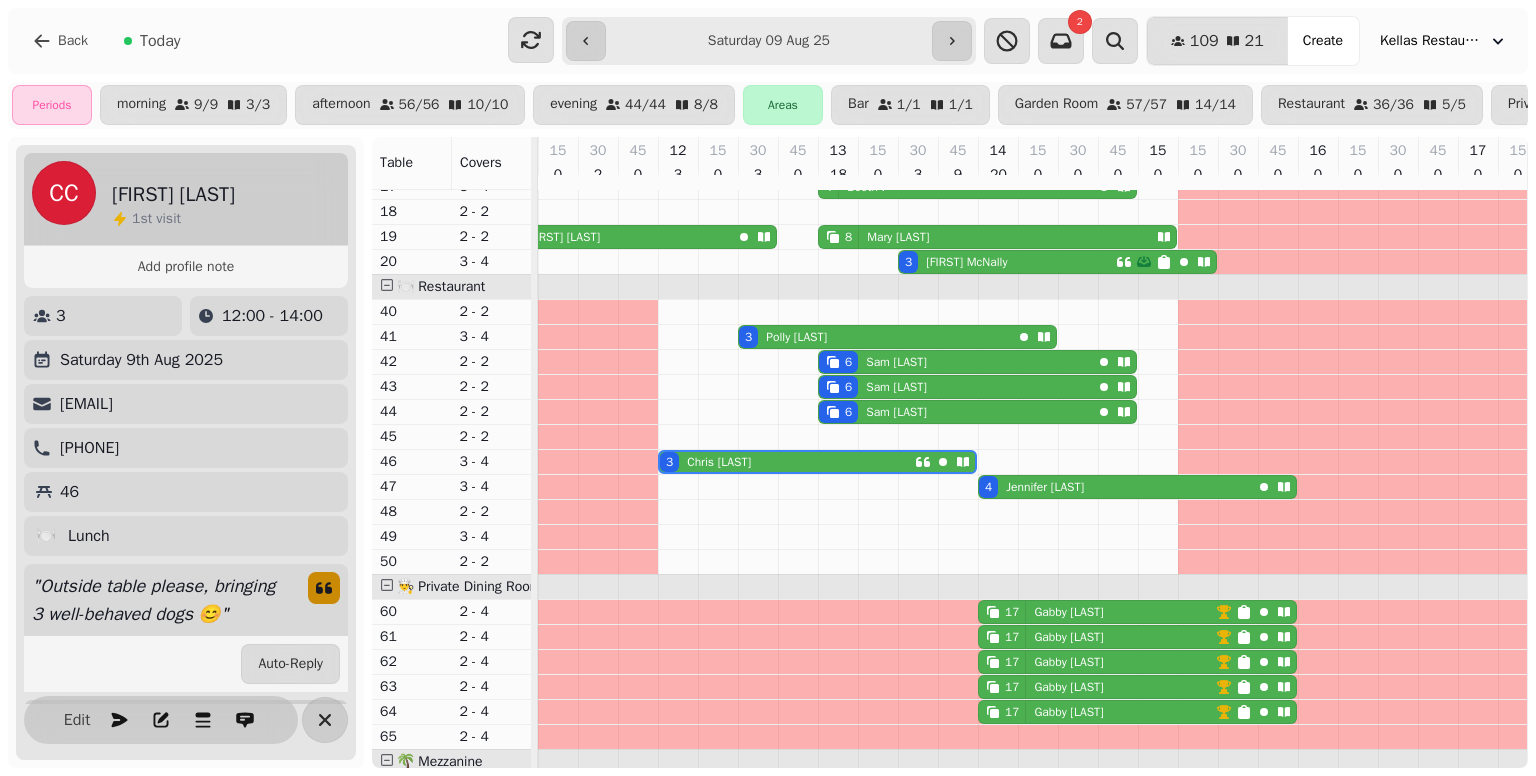 click on "[NUMBER] [FIRST] [LAST]" at bounding box center (1097, 612) 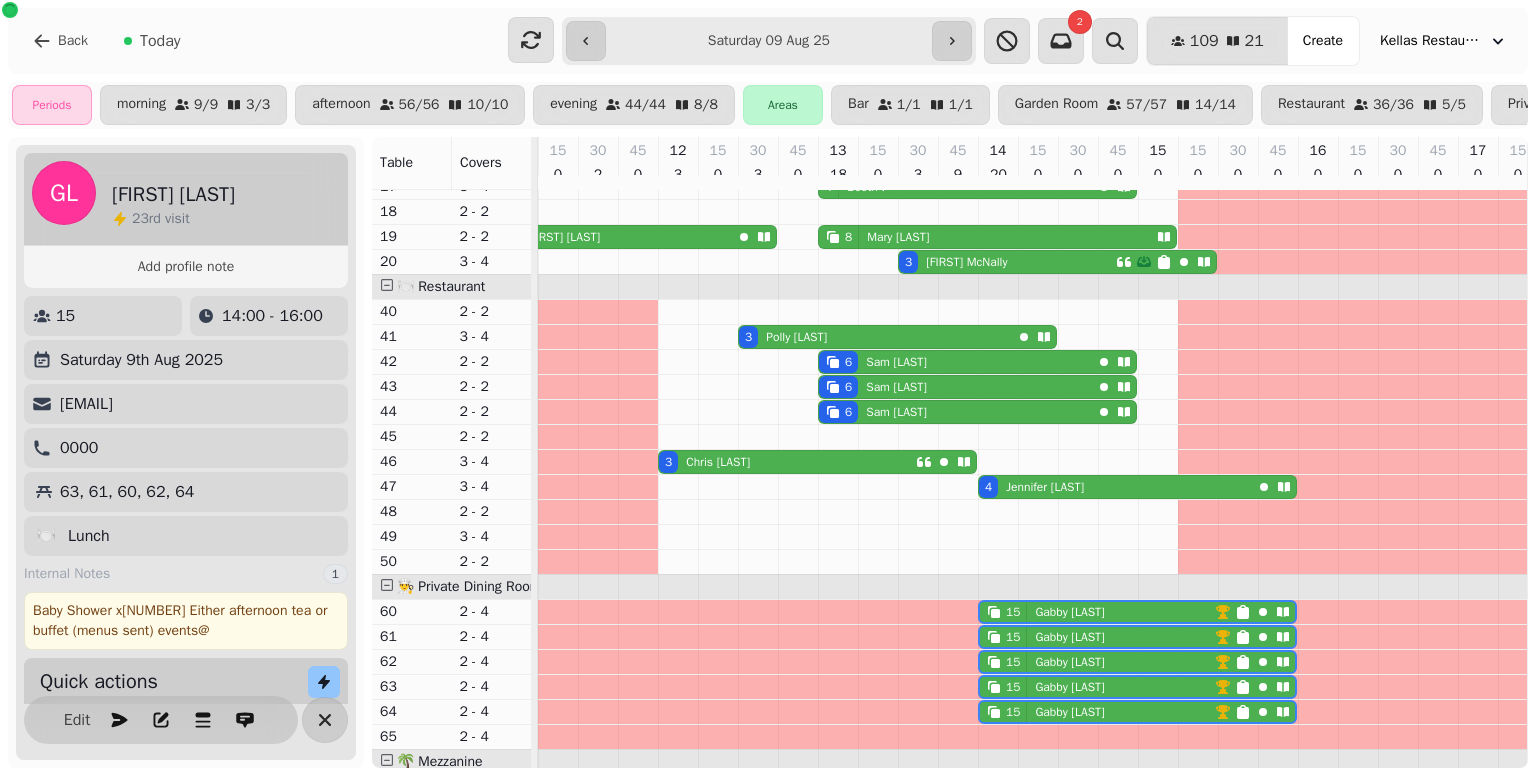 scroll, scrollTop: 0, scrollLeft: 787, axis: horizontal 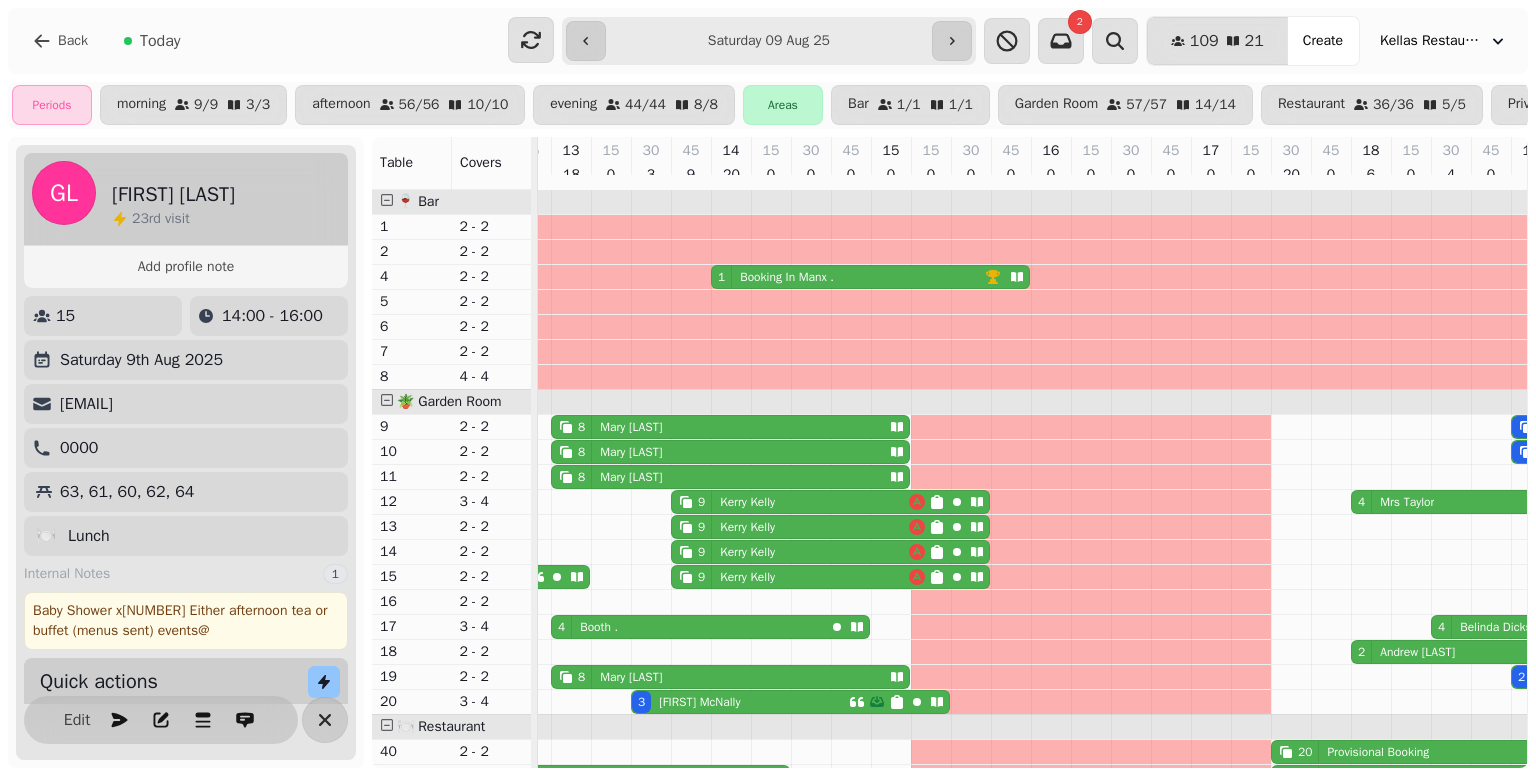 click on "1 Booking In Manx ." at bounding box center (848, 277) 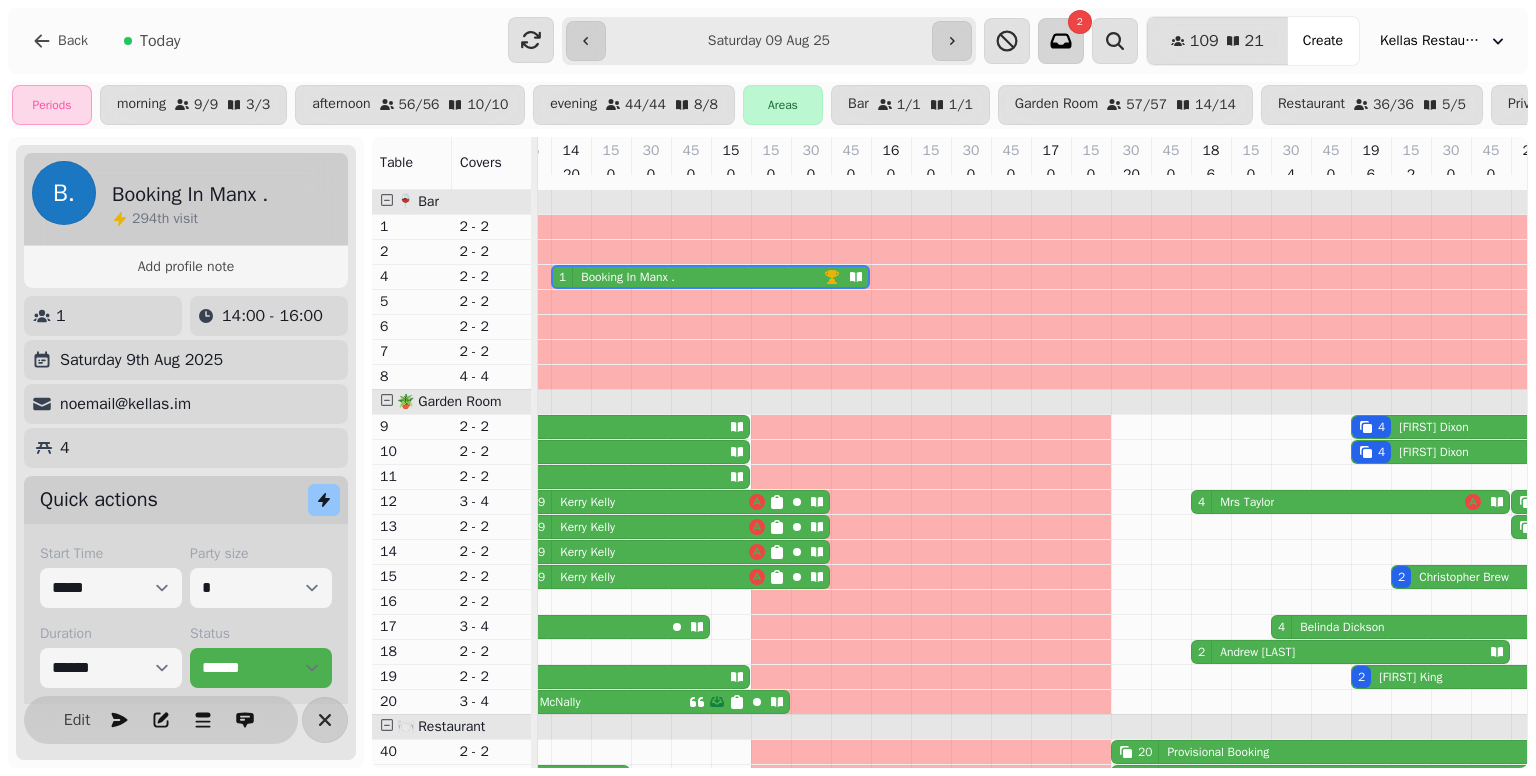 click 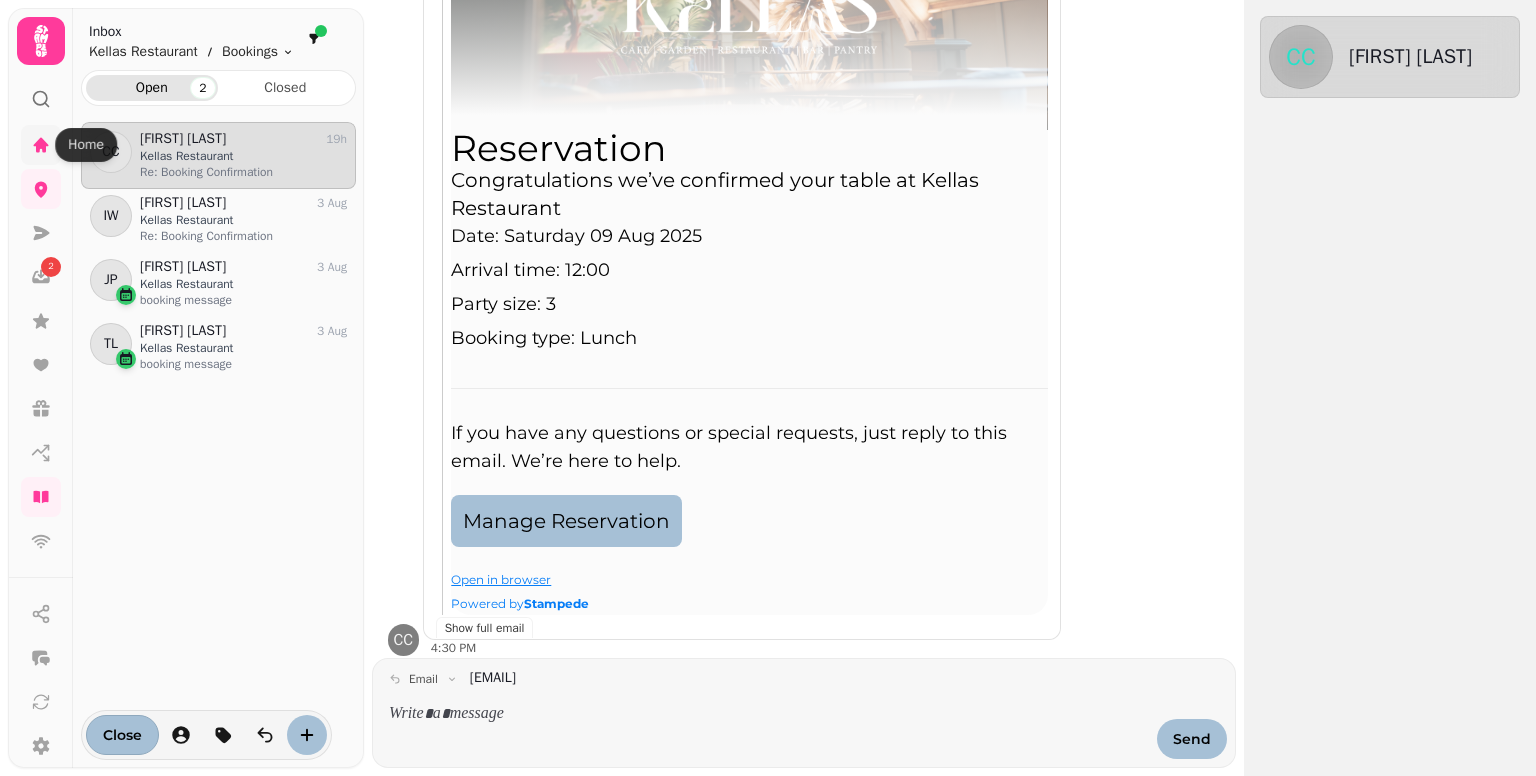 click 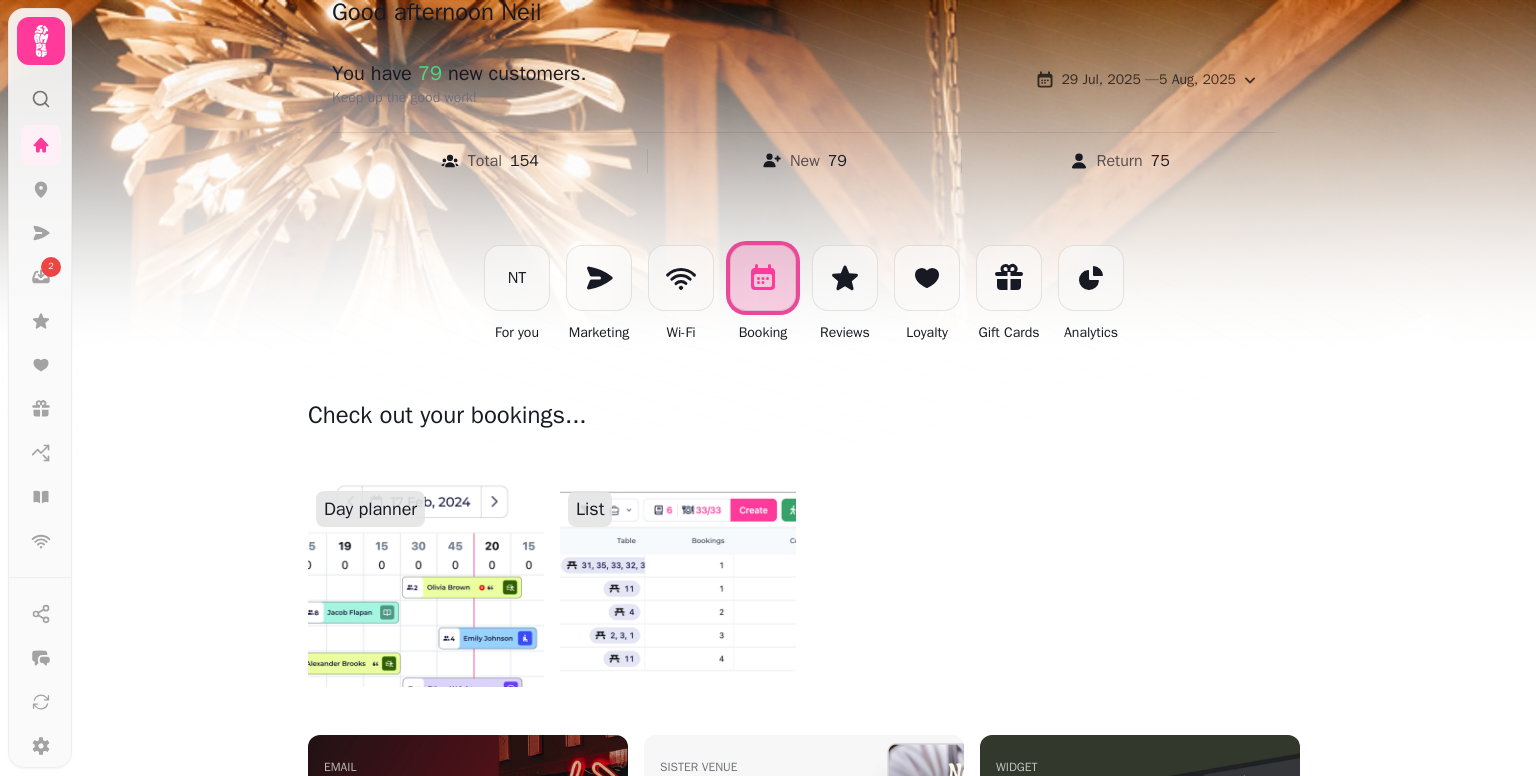 scroll, scrollTop: 135, scrollLeft: 0, axis: vertical 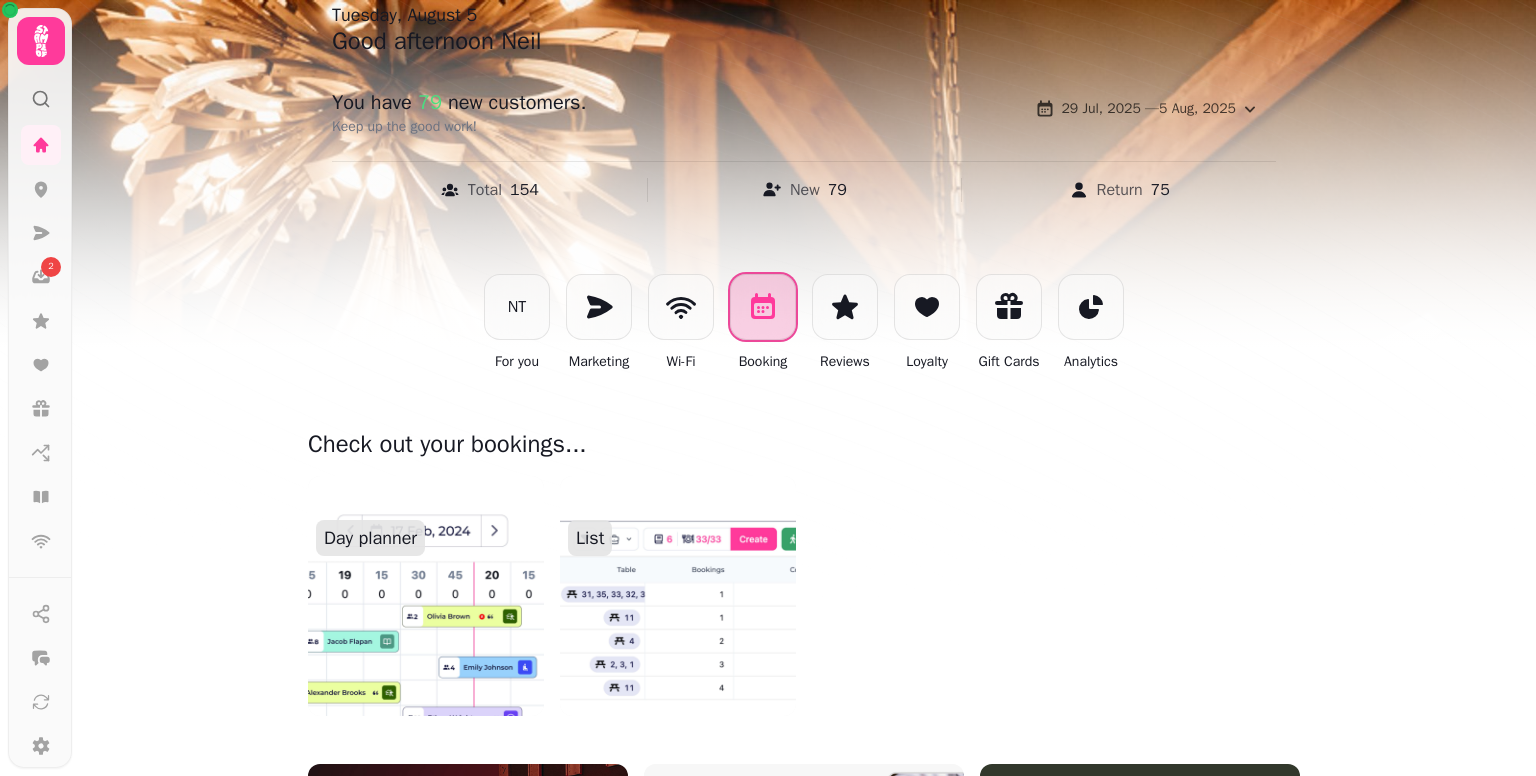 click 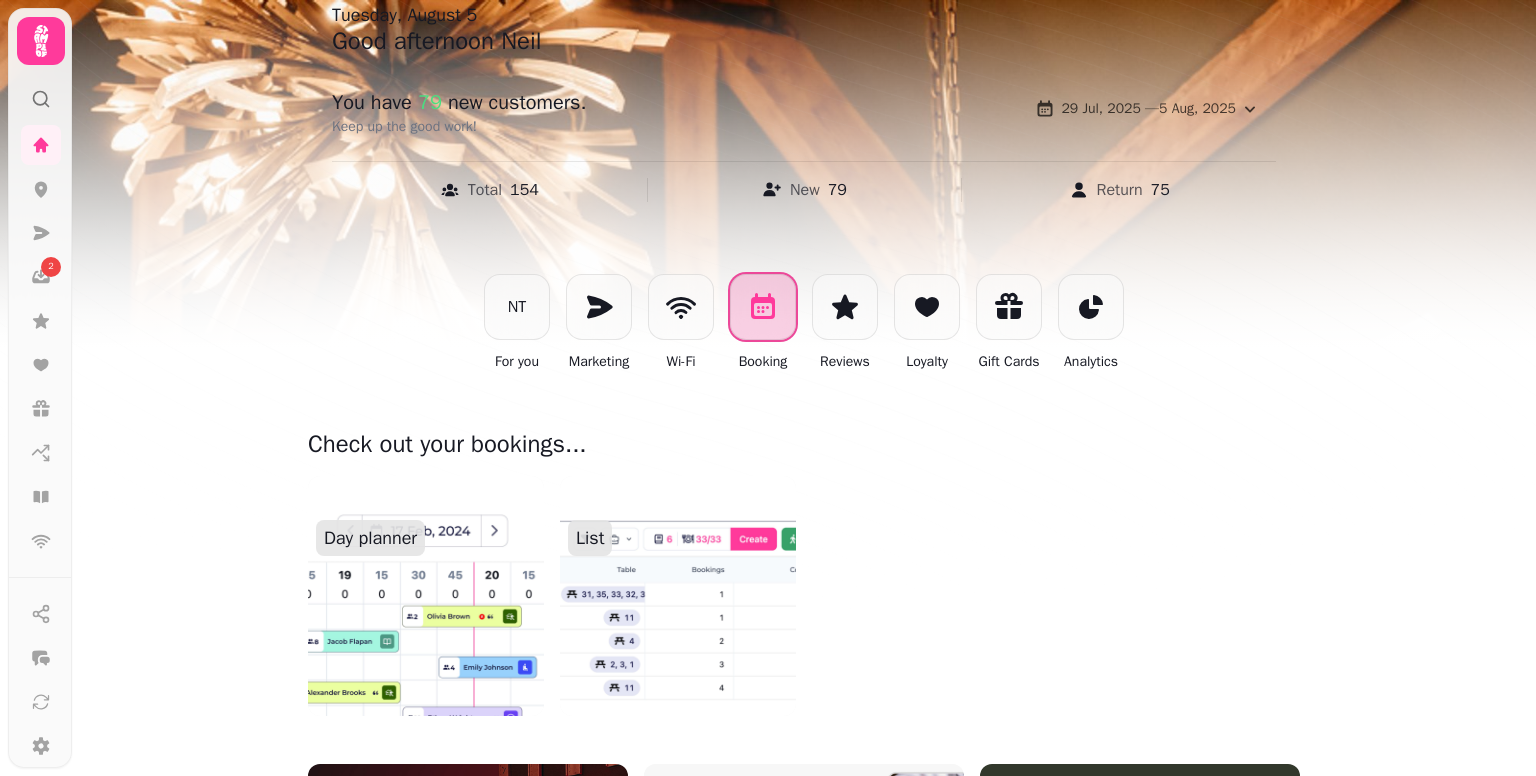 click 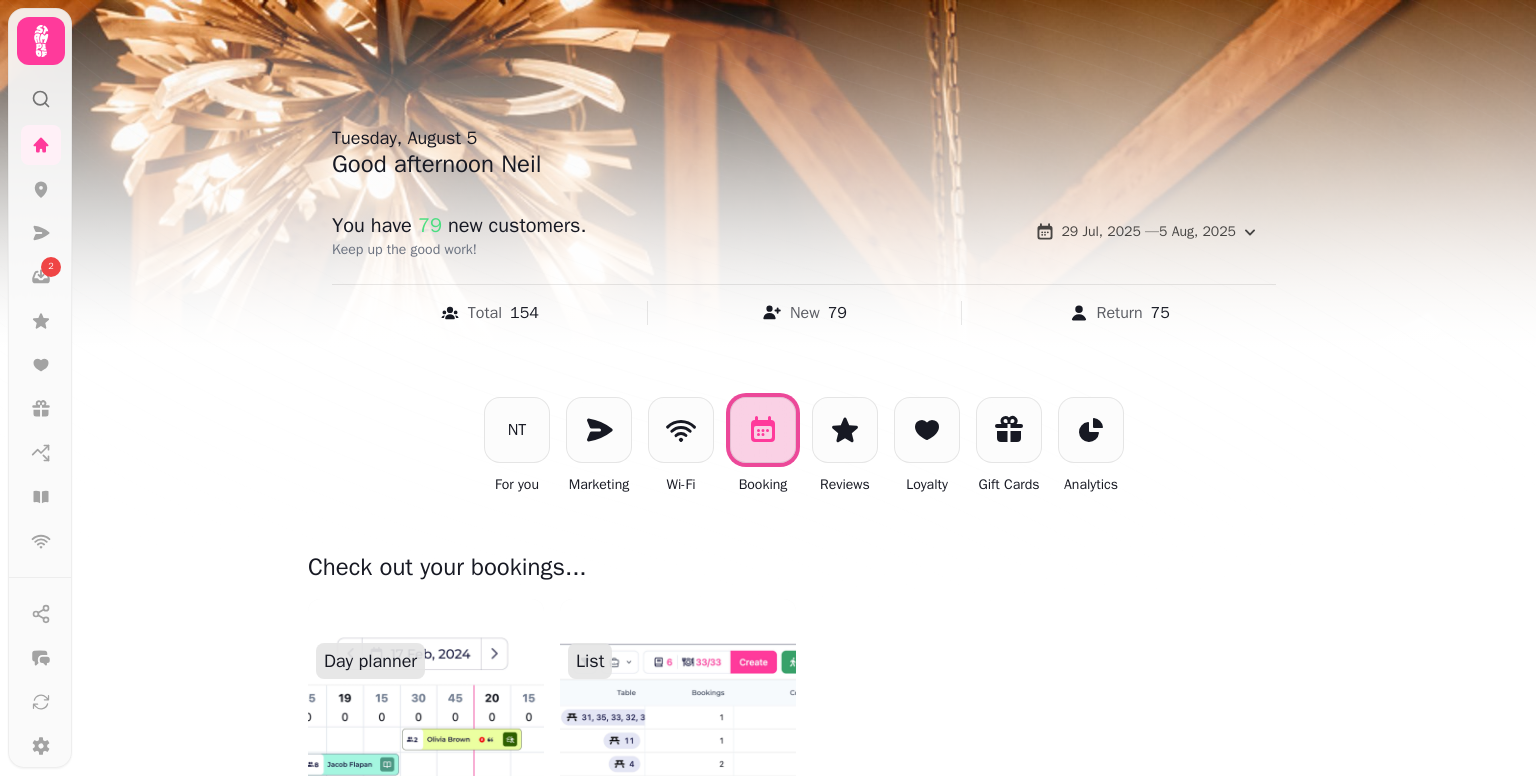scroll, scrollTop: 0, scrollLeft: 0, axis: both 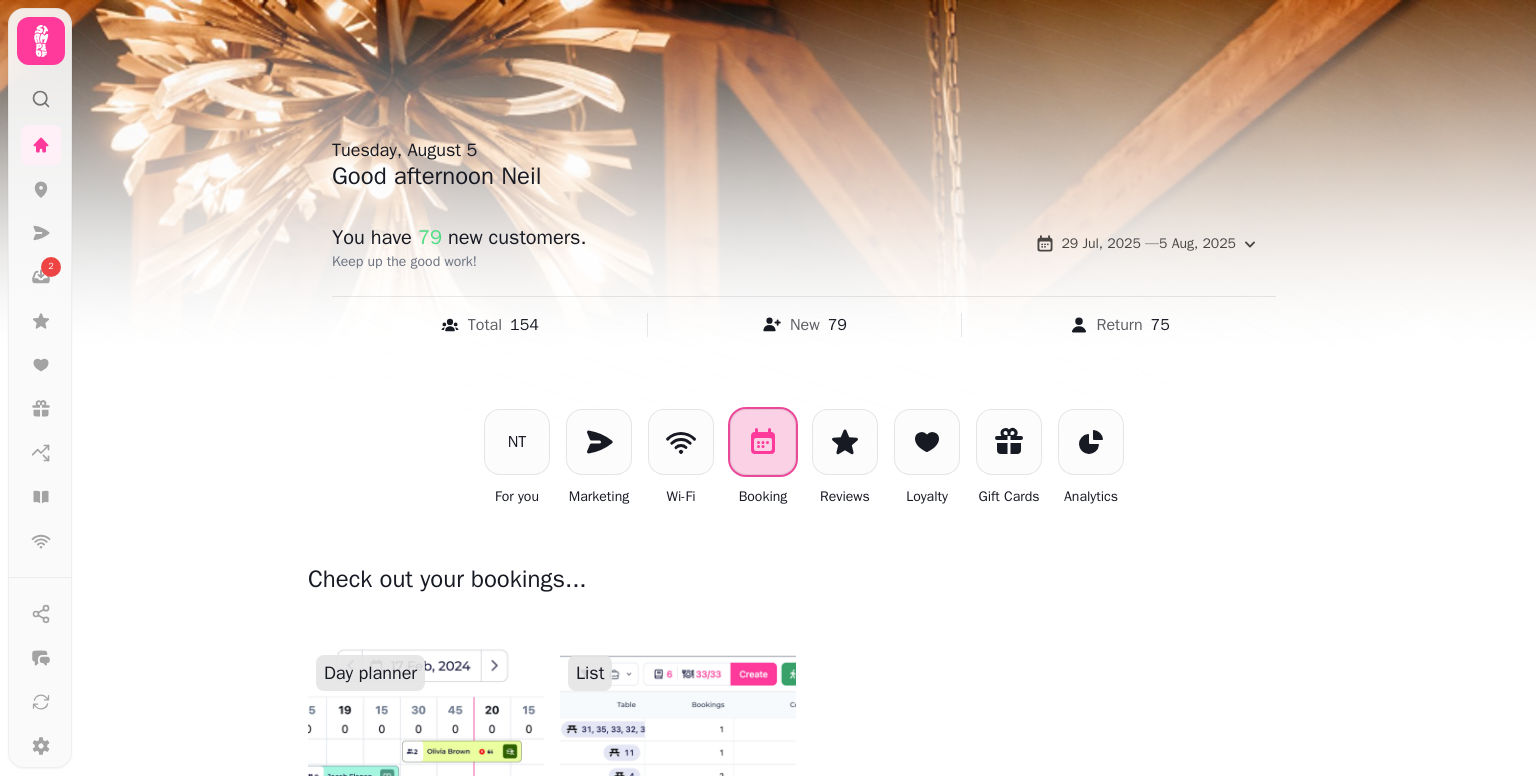 drag, startPoint x: 768, startPoint y: 454, endPoint x: 772, endPoint y: 408, distance: 46.173584 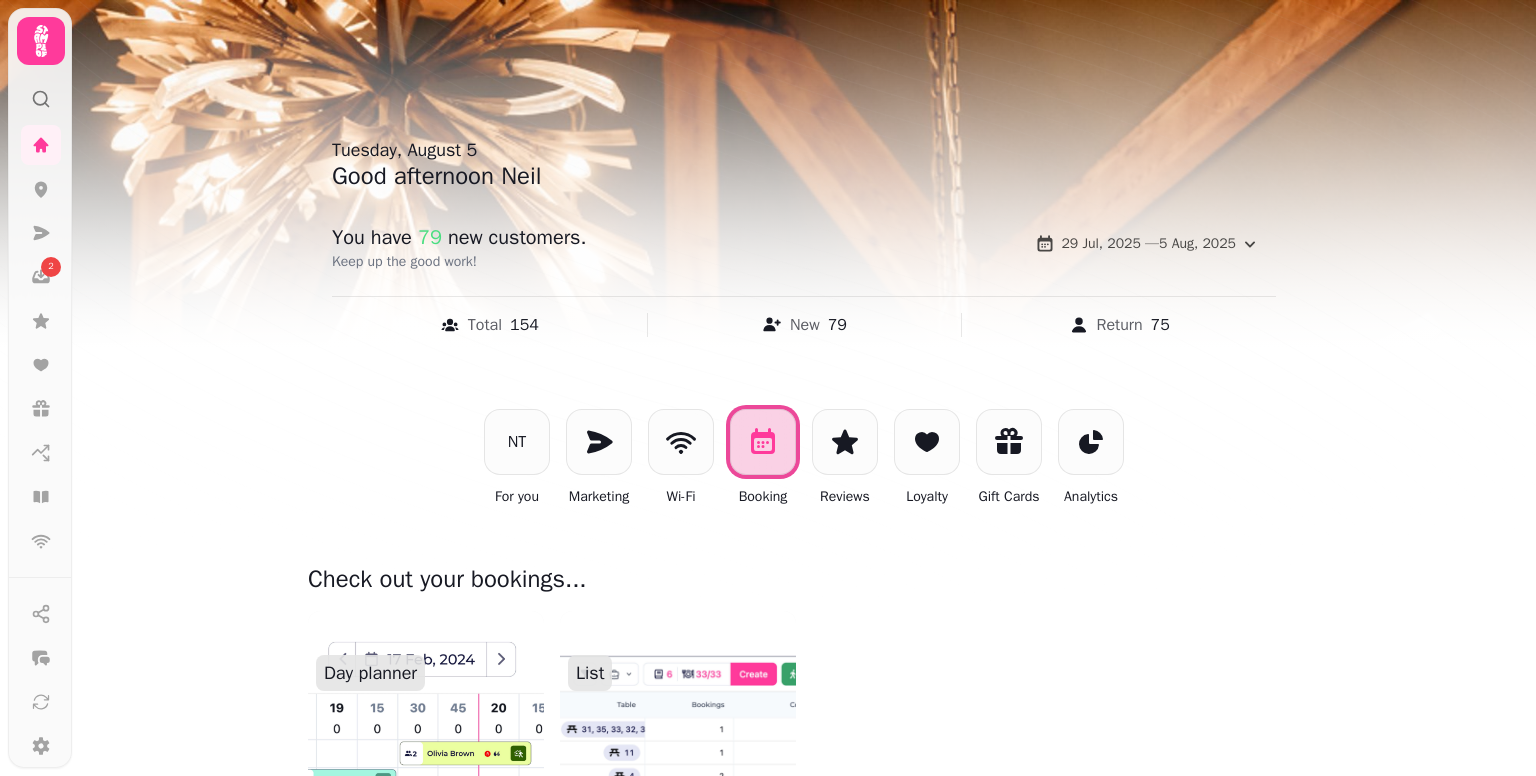 drag, startPoint x: 375, startPoint y: 675, endPoint x: 380, endPoint y: 666, distance: 10.29563 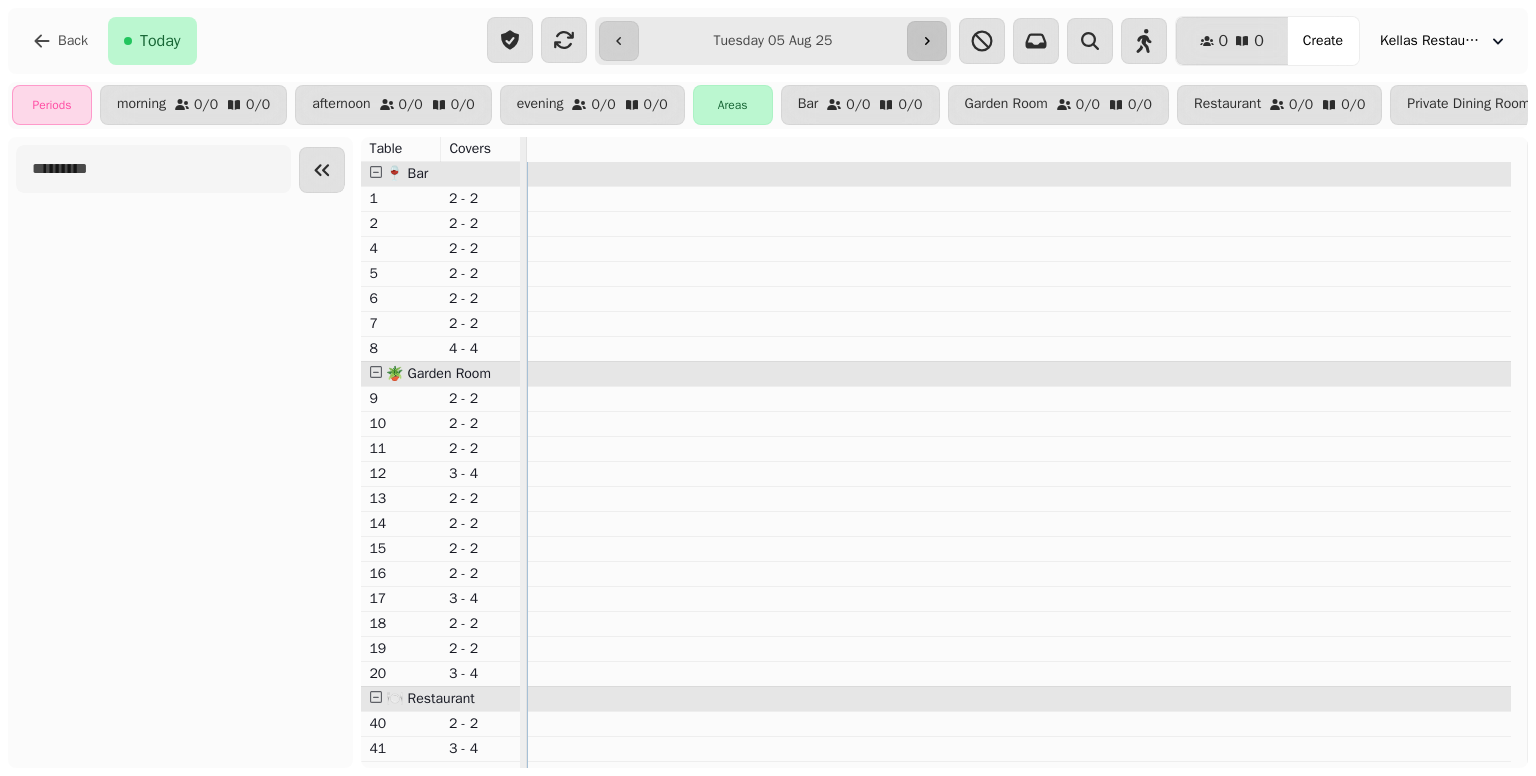 click 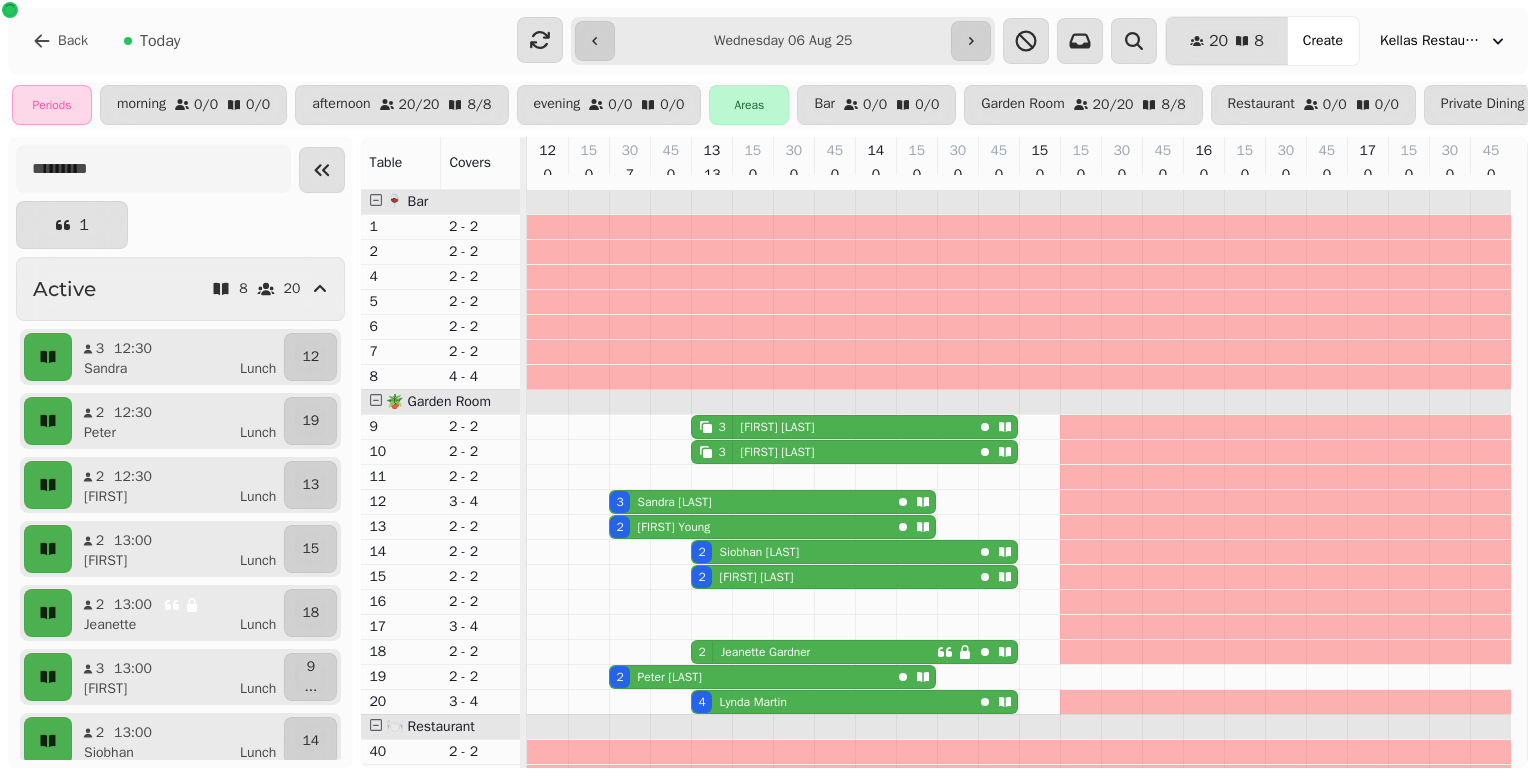 drag, startPoint x: 976, startPoint y: 37, endPoint x: 981, endPoint y: 78, distance: 41.303753 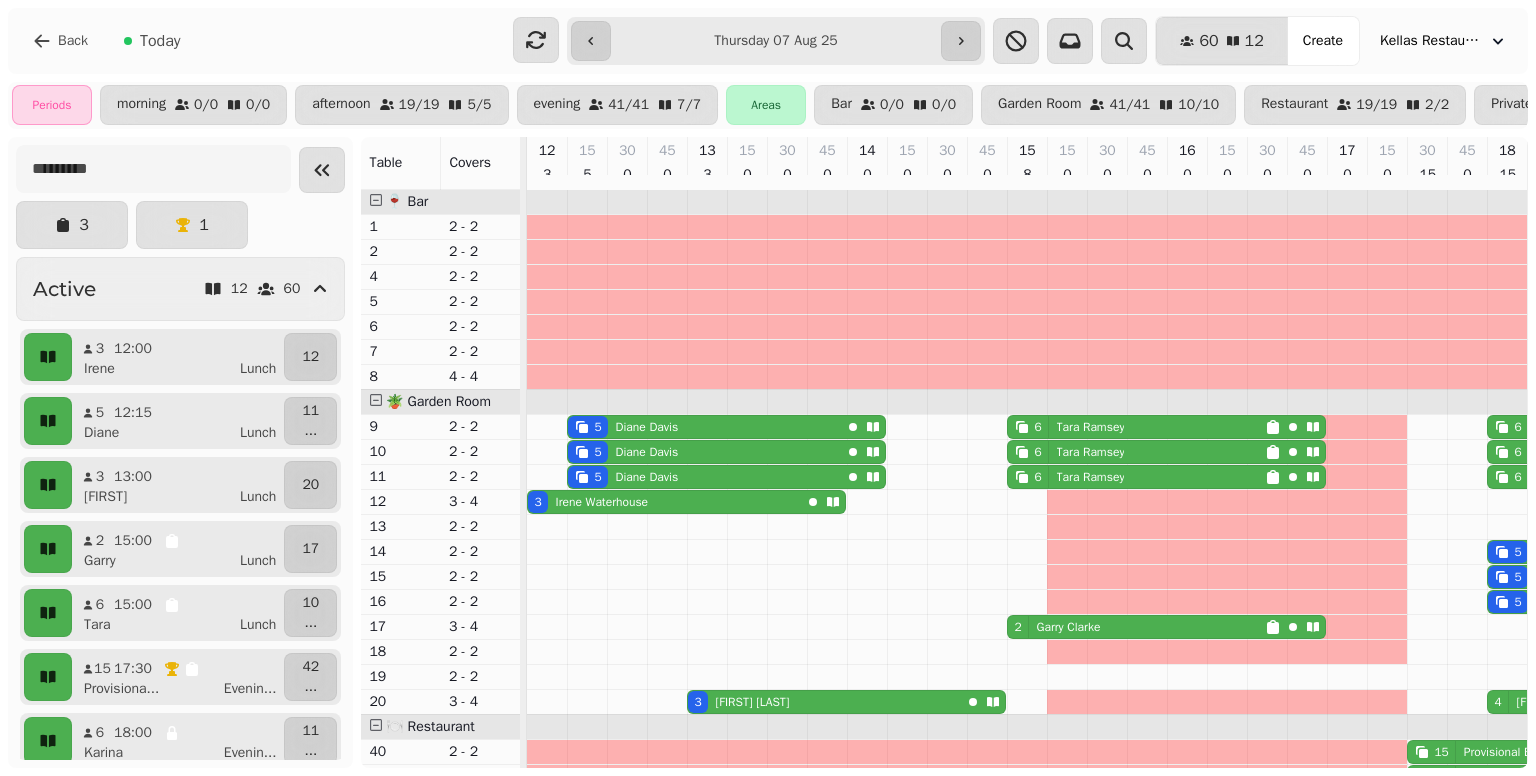 scroll, scrollTop: 0, scrollLeft: 81, axis: horizontal 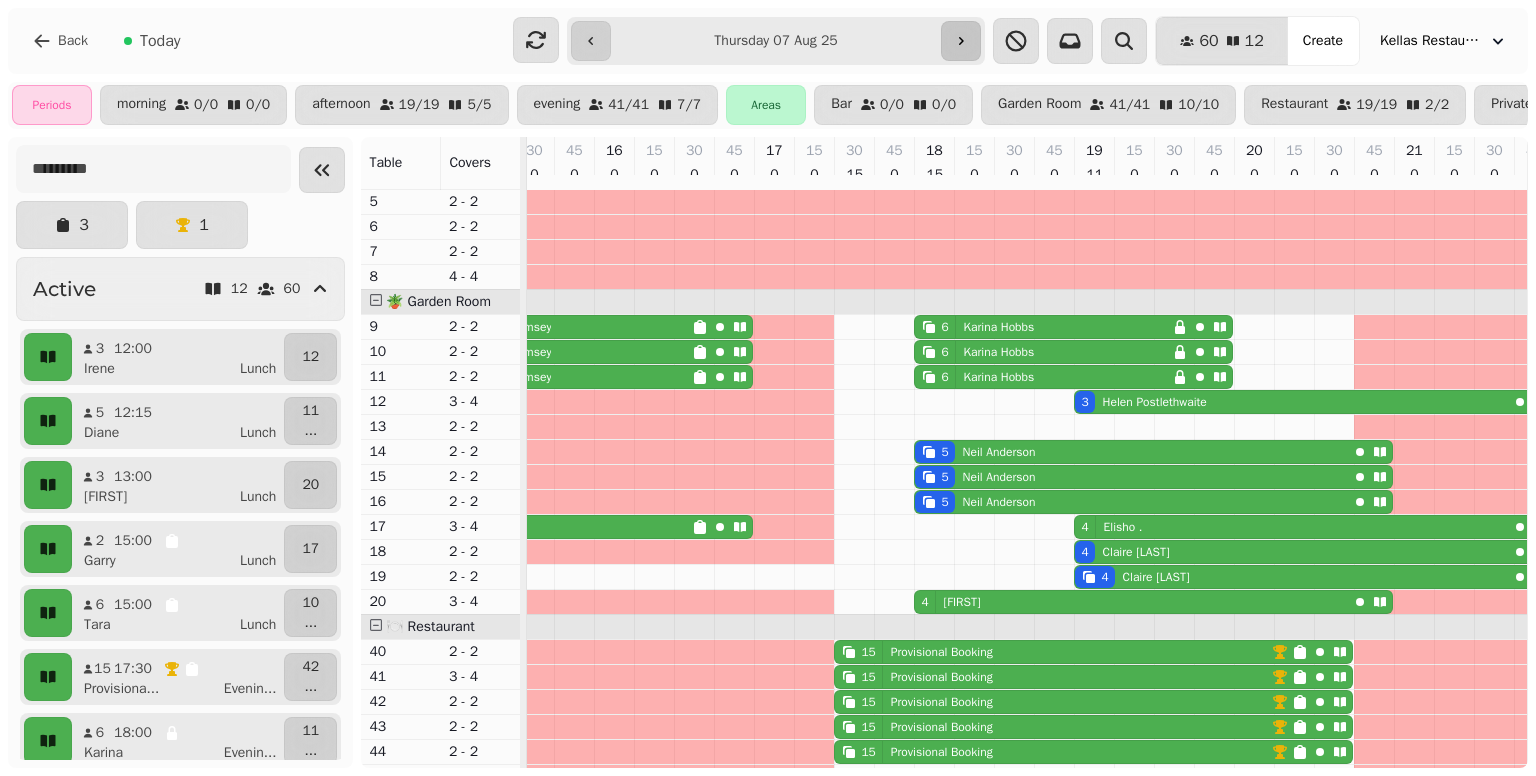 click 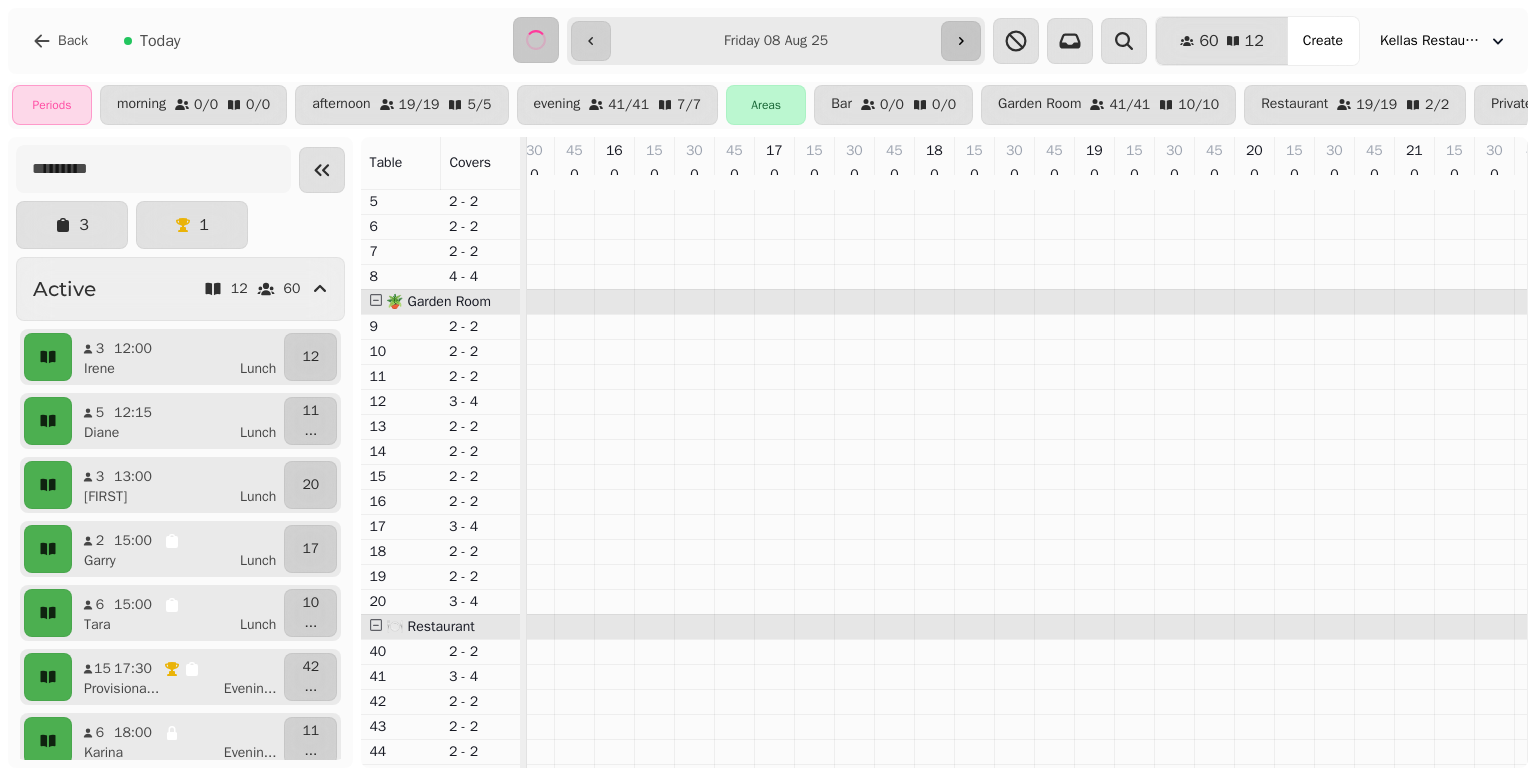 click 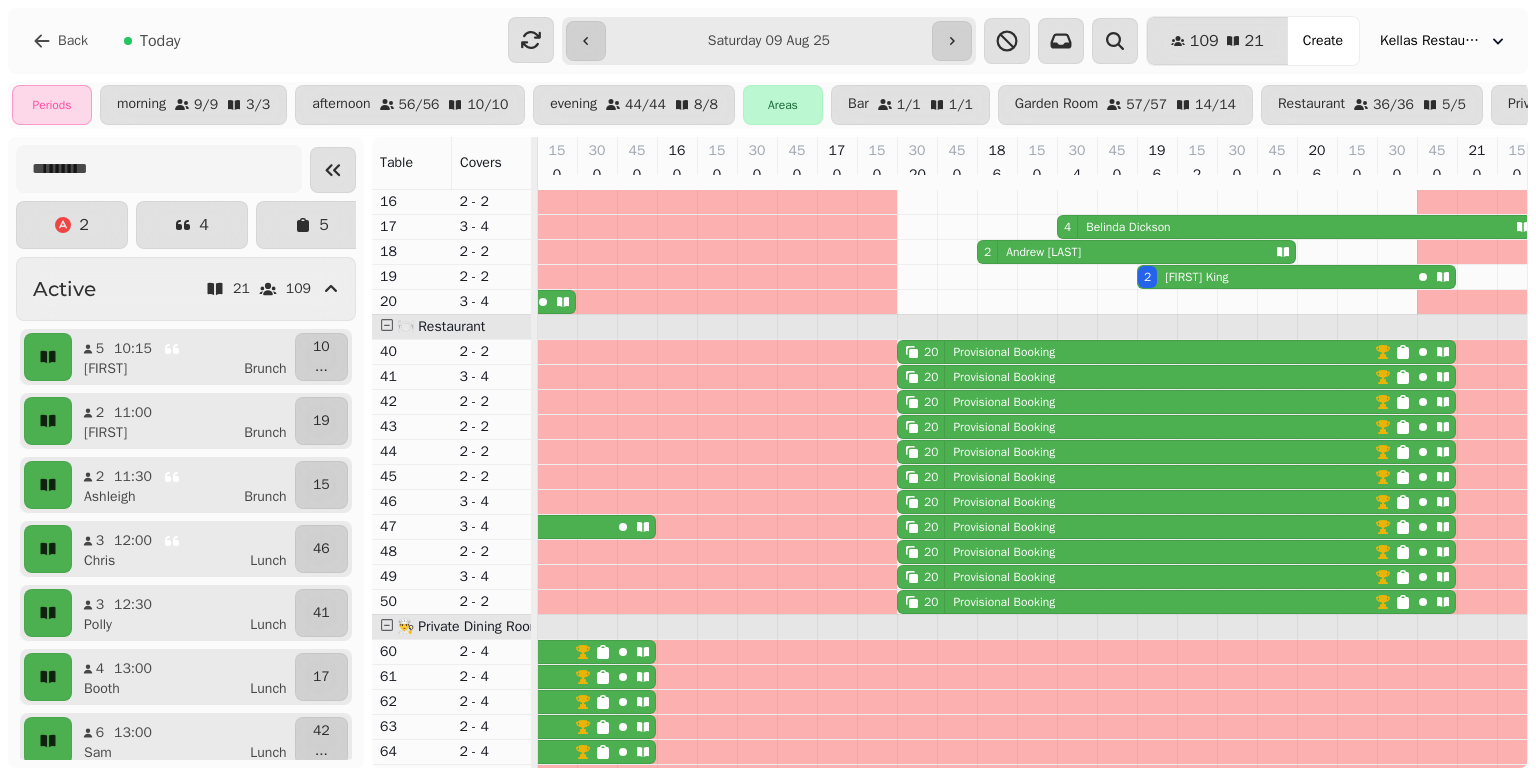 scroll, scrollTop: 300, scrollLeft: 1001, axis: both 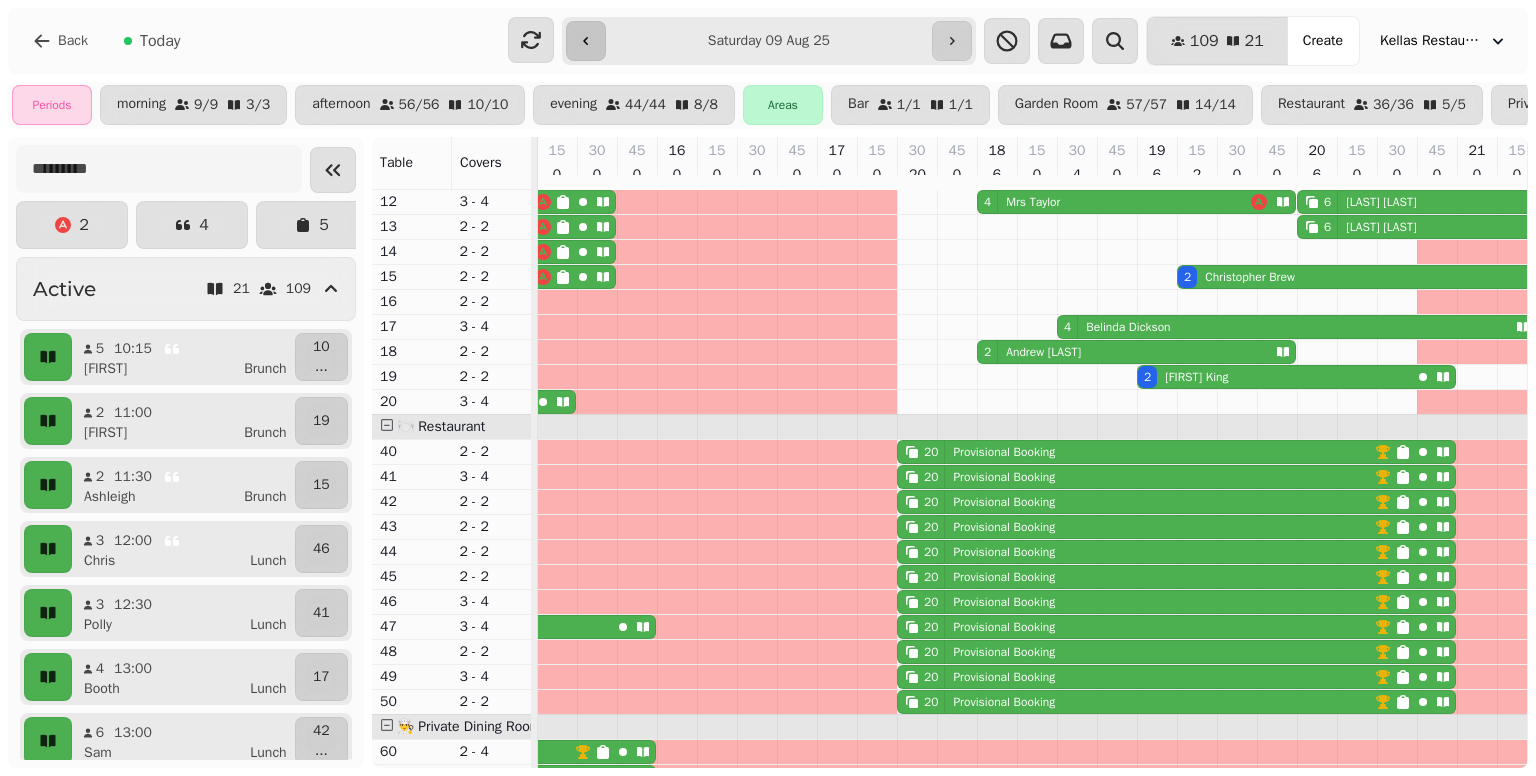 click 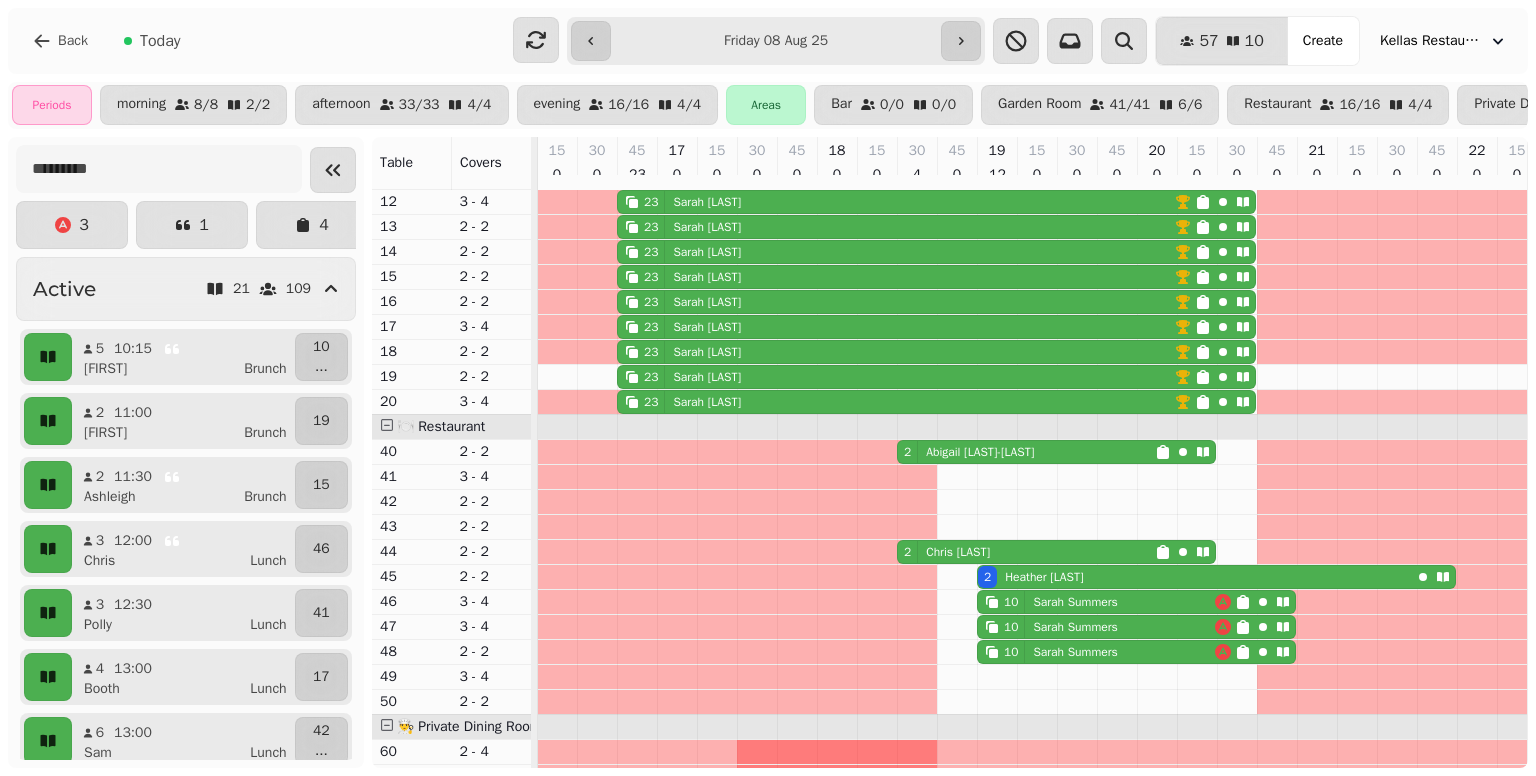 type on "**********" 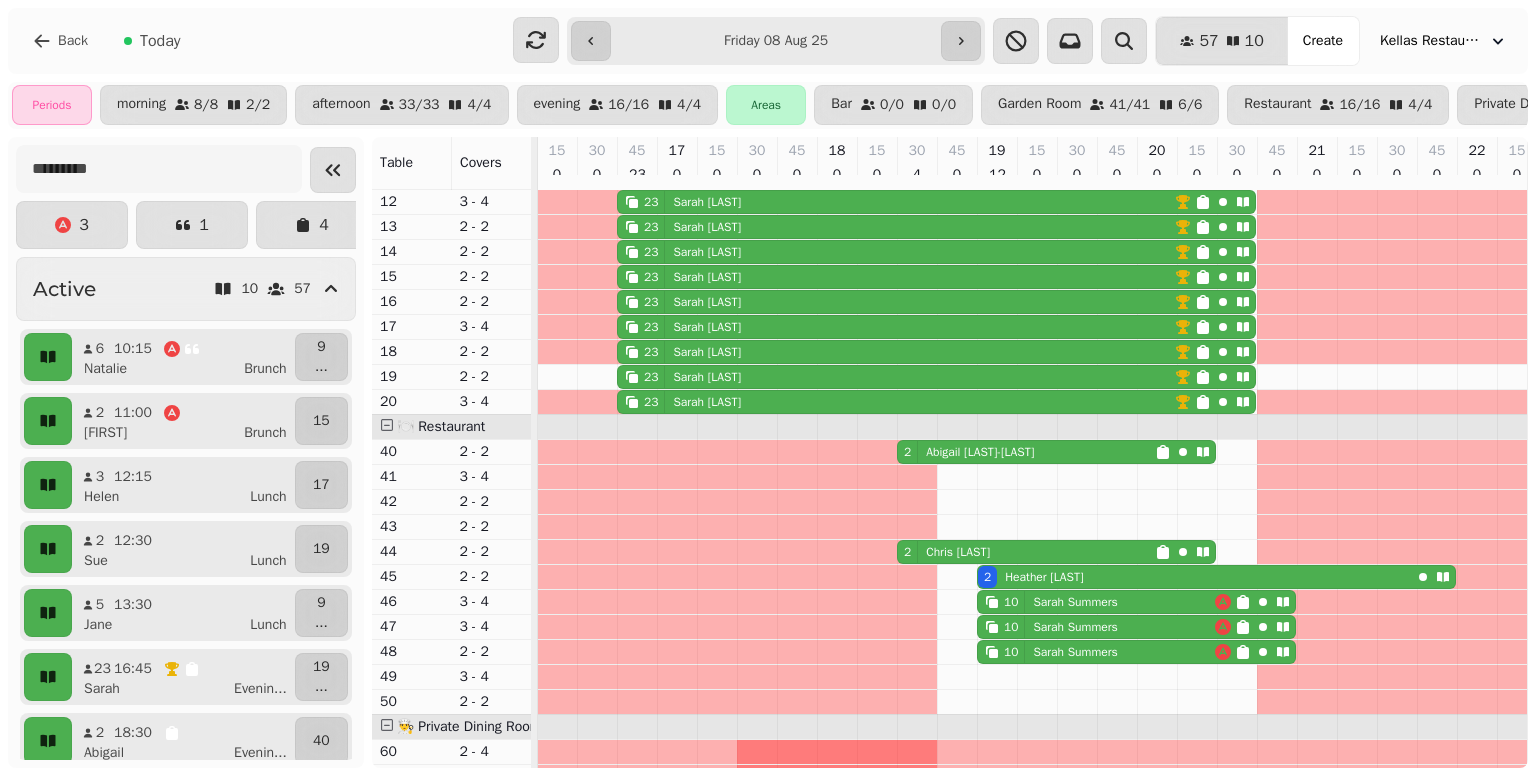 scroll, scrollTop: 0, scrollLeft: 401, axis: horizontal 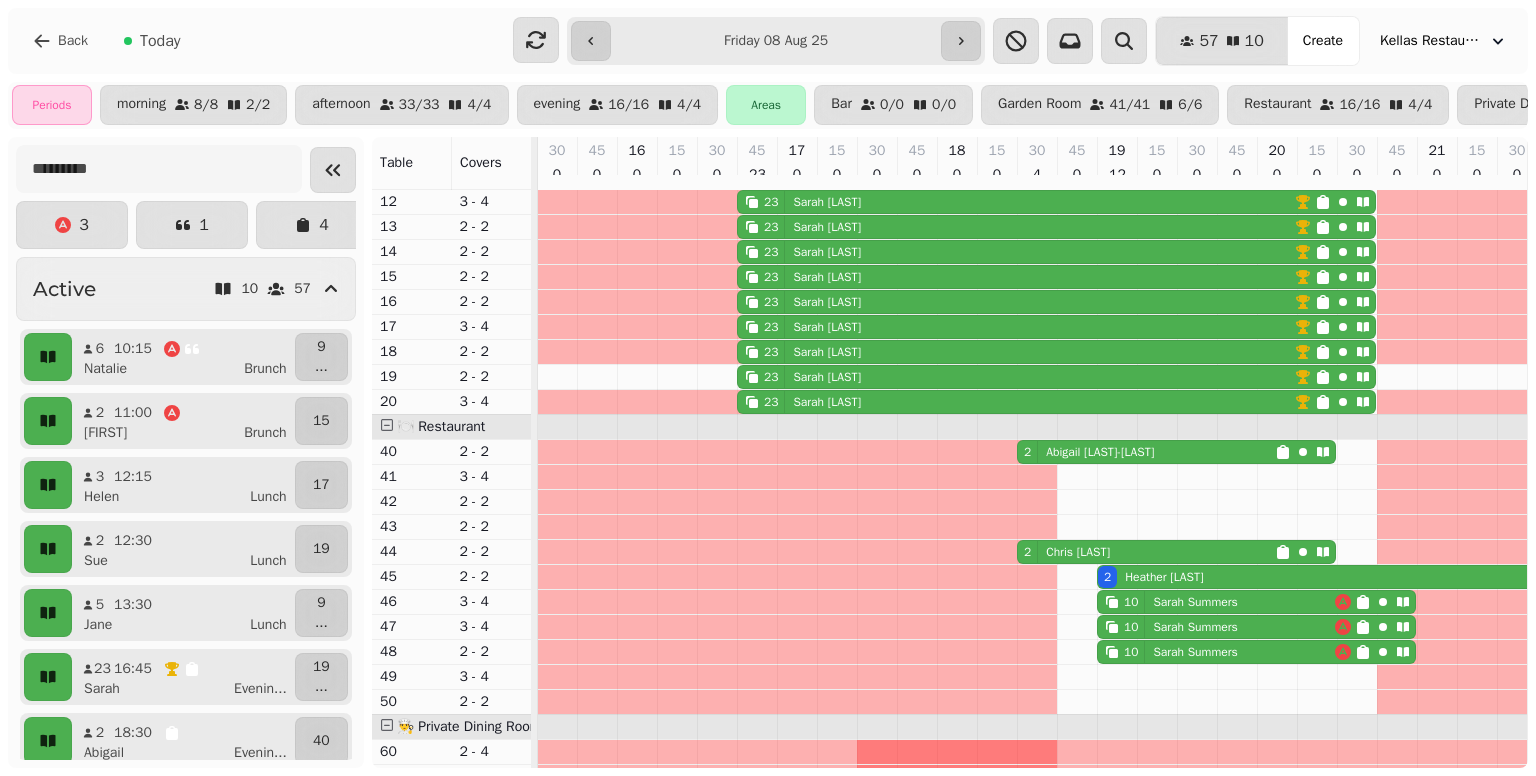 click on "[NUMBER] [FIRST] [LAST]" at bounding box center [1216, 602] 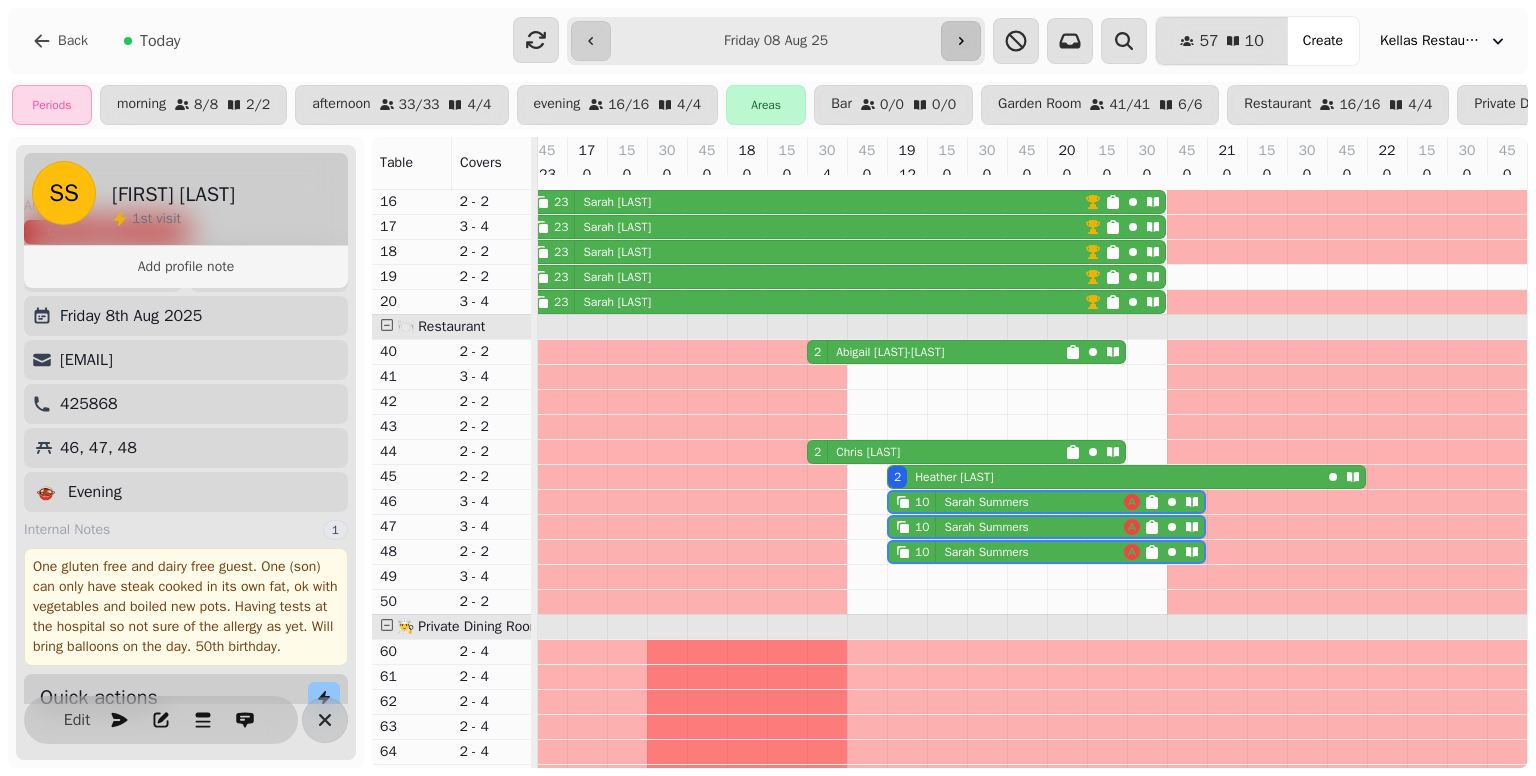 click at bounding box center [961, 41] 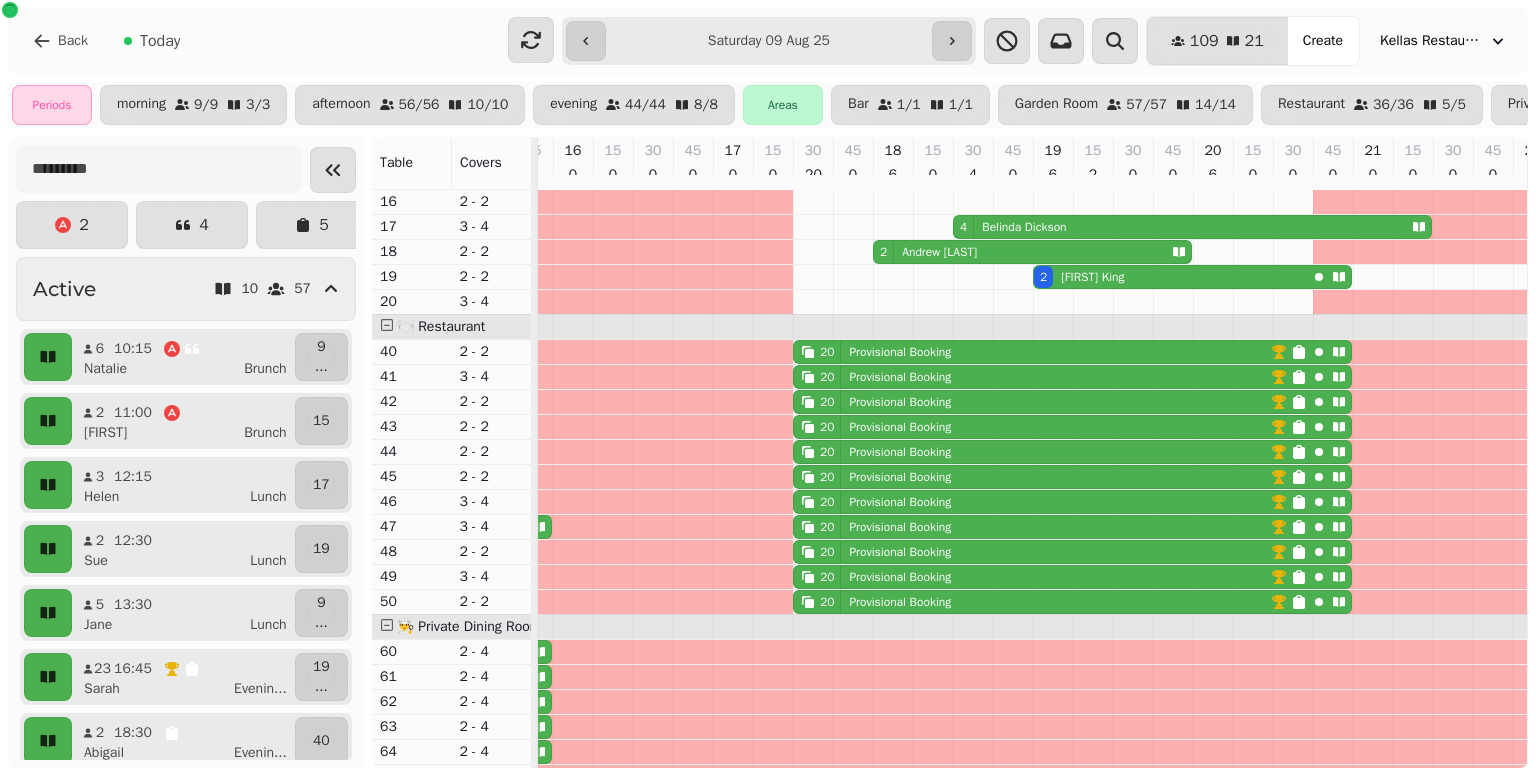 scroll, scrollTop: 0, scrollLeft: 561, axis: horizontal 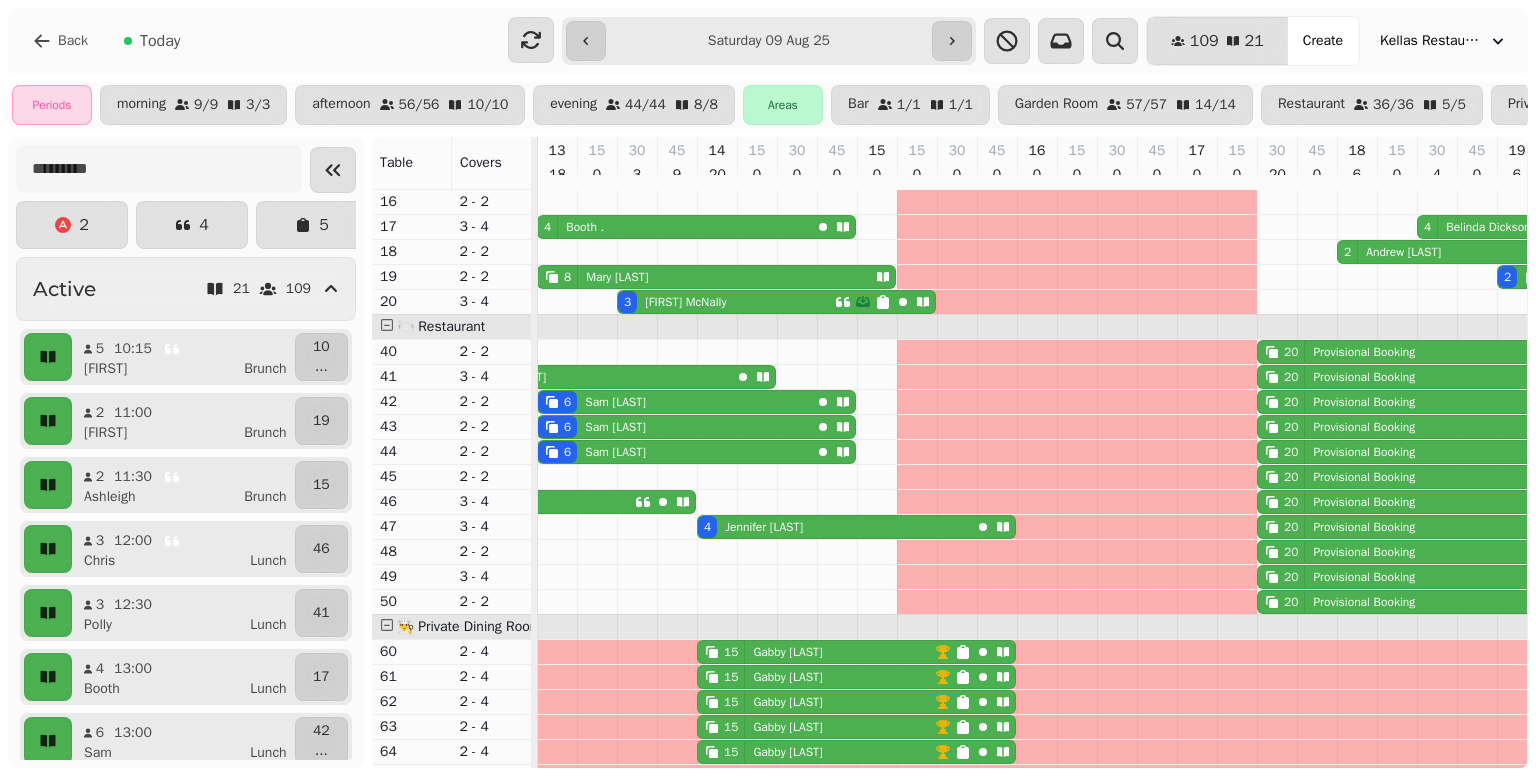click on "1 Booking In Manx . 5 [FIRST] [LAST] 8 [FIRST] [LAST] 4 [FIRST] [LAST] 5 [FIRST] [LAST] 8 [FIRST] [LAST] 4 [FIRST] [LAST] 5 [FIRST] [LAST] 8 [FIRST] [LAST] 9 [FIRST] [LAST] 4 [FIRST] [LAST] 6 [FIRST] [LAST] 9 [FIRST] [LAST] 6 [FIRST] [LAST] 9 [FIRST] [LAST] 2 [FIRST] [LAST] 9 [FIRST] [LAST] 2 [FIRST] [LAST] [FIRST] [LAST] 4 [LAST] . 4 [FIRST] [LAST] 2 [FIRST] [LAST] 2 [FIRST] [LAST] 8 [FIRST] [LAST] 2 [FIRST] [LAST] [FIRST] [LAST] 20 [FIRST] [LAST] 3 [FIRST] [LAST] 20 [FIRST] [LAST] 6 [FIRST] [LAST] 20 [FIRST] [LAST] 6 [FIRST] [LAST] 20 [FIRST] [LAST] 6 [FIRST] [LAST] 20 [FIRST] [LAST] 20 [FIRST] [LAST] 3 [FIRST] [LAST] 20 [FIRST] [LAST] 4 [FIRST] [LAST] 20 [FIRST] [LAST] 20 [FIRST] [LAST] 20 [FIRST] [LAST] 20 [FIRST] [LAST] 15 [FIRST] [LAST] 15 [FIRST] [LAST] 15 [FIRST] [LAST] 15 [FIRST] [LAST] 15 [FIRST] [LAST]" at bounding box center (1032, 479) 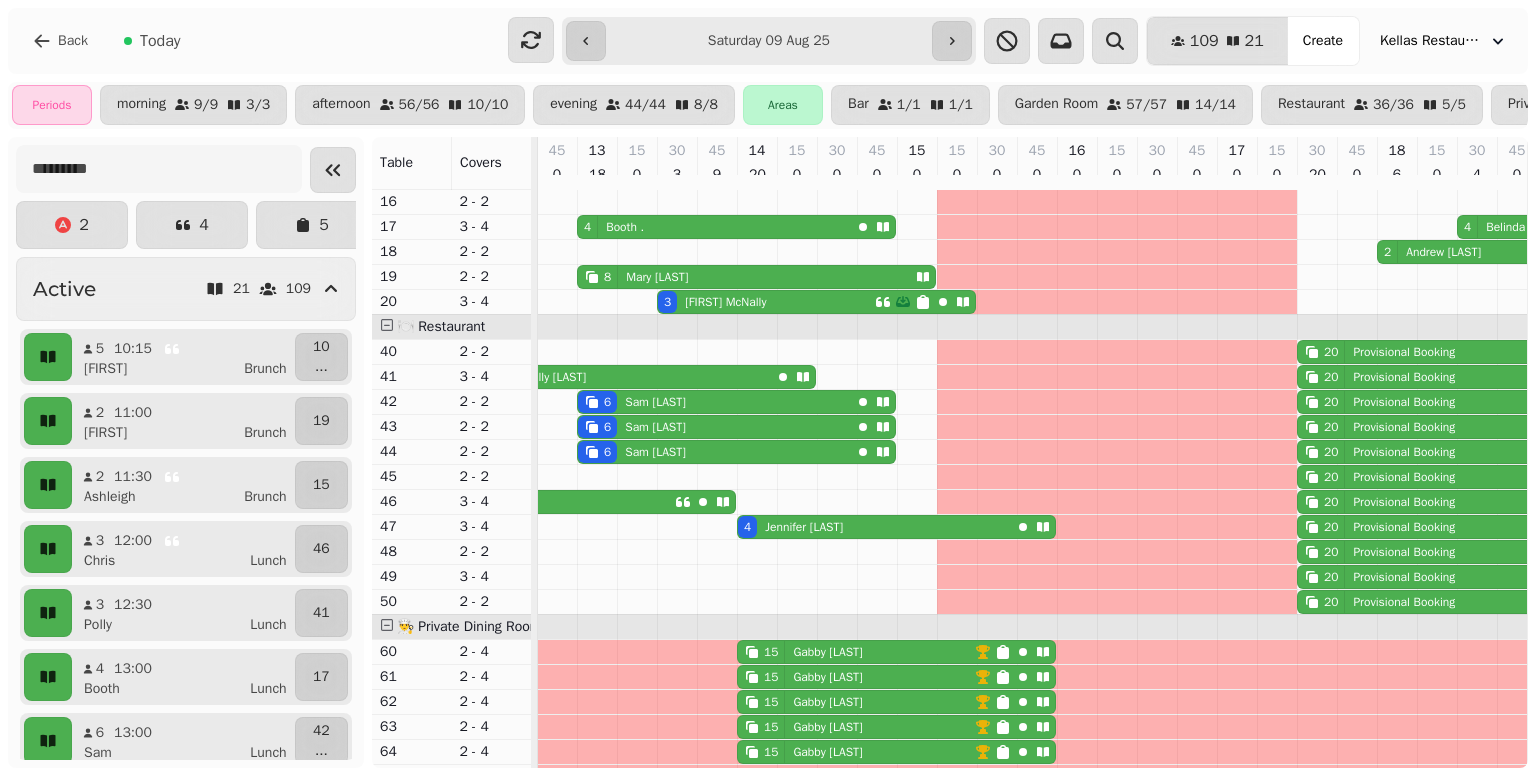 scroll, scrollTop: 400, scrollLeft: 561, axis: both 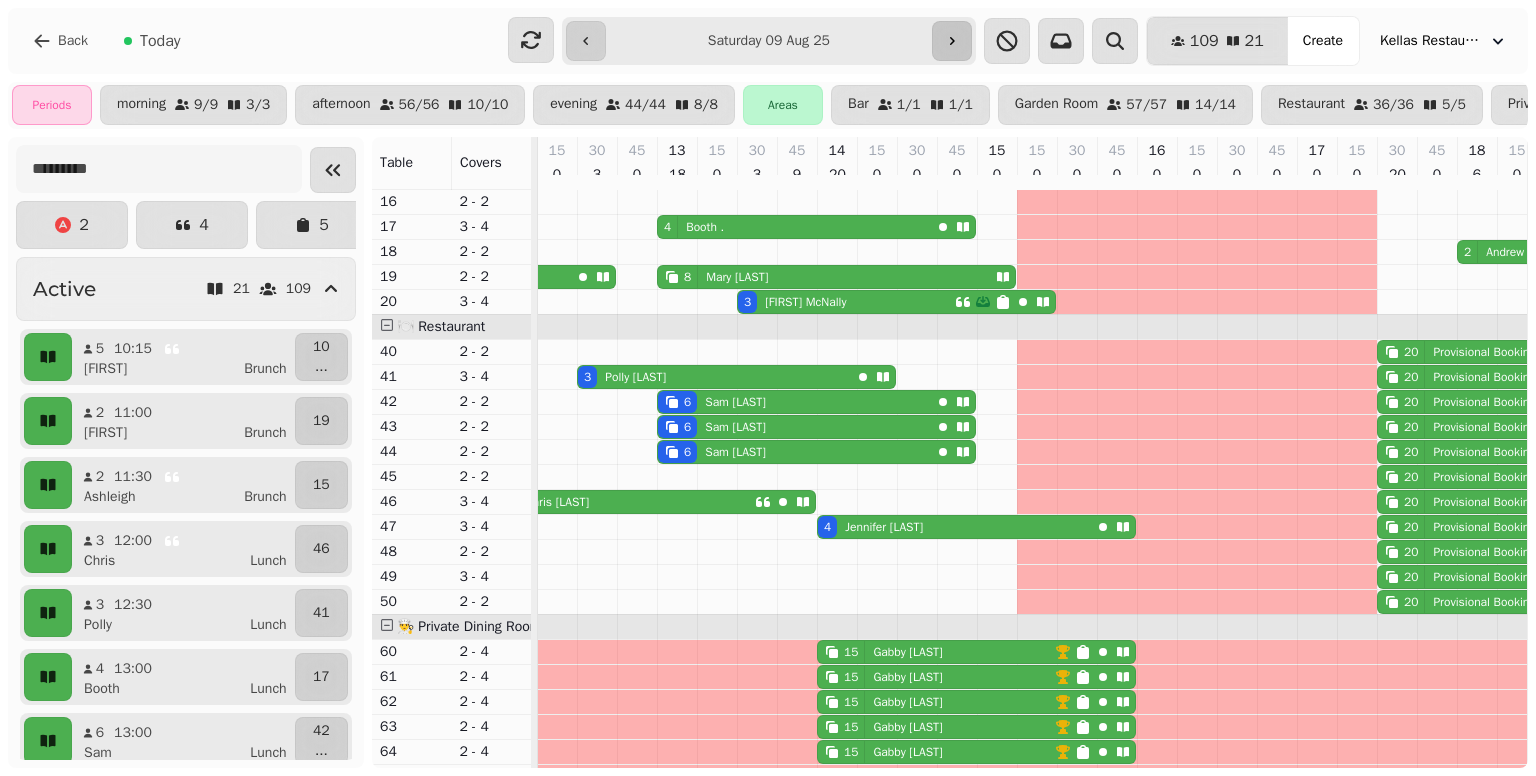 click 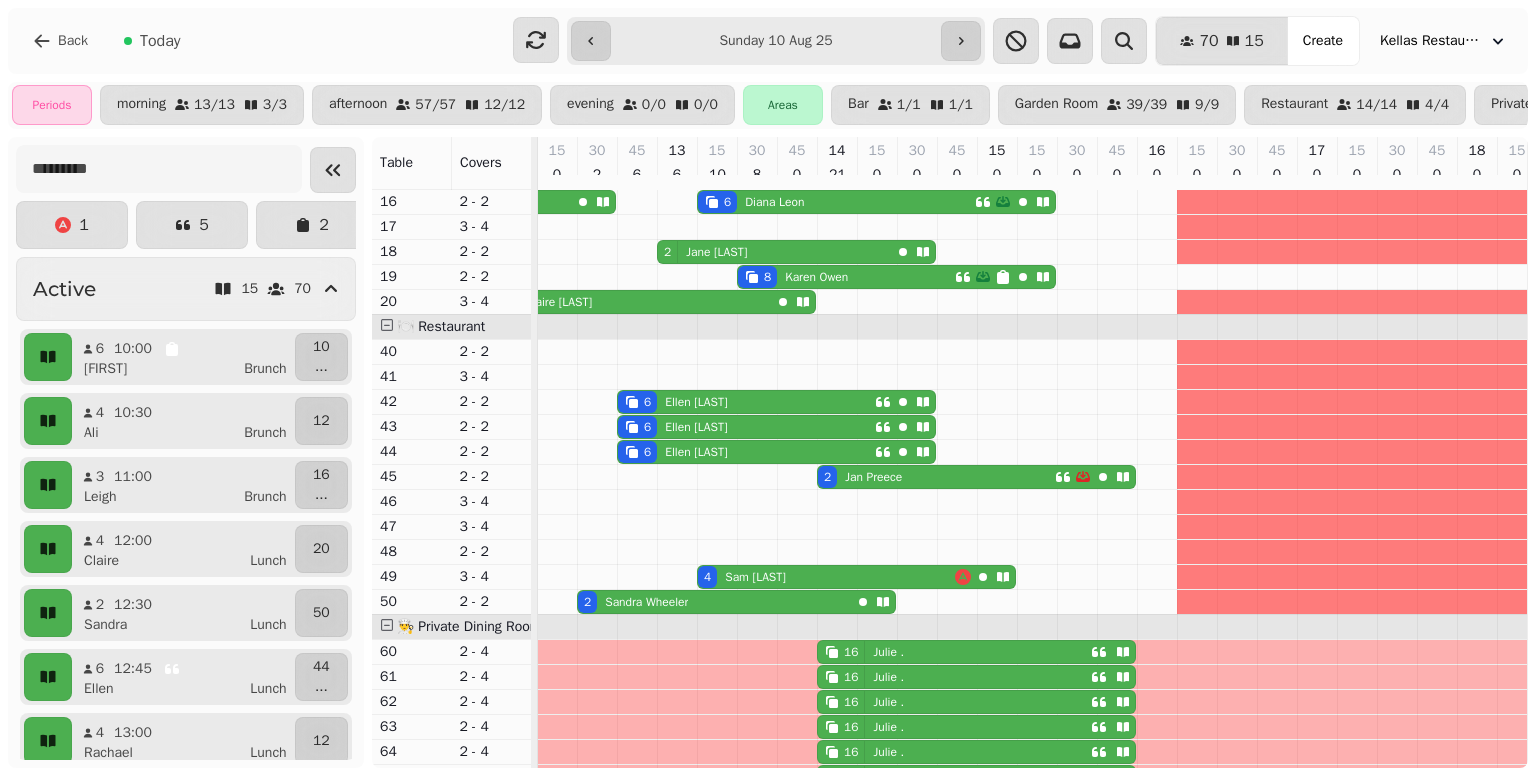 scroll, scrollTop: 0, scrollLeft: 561, axis: horizontal 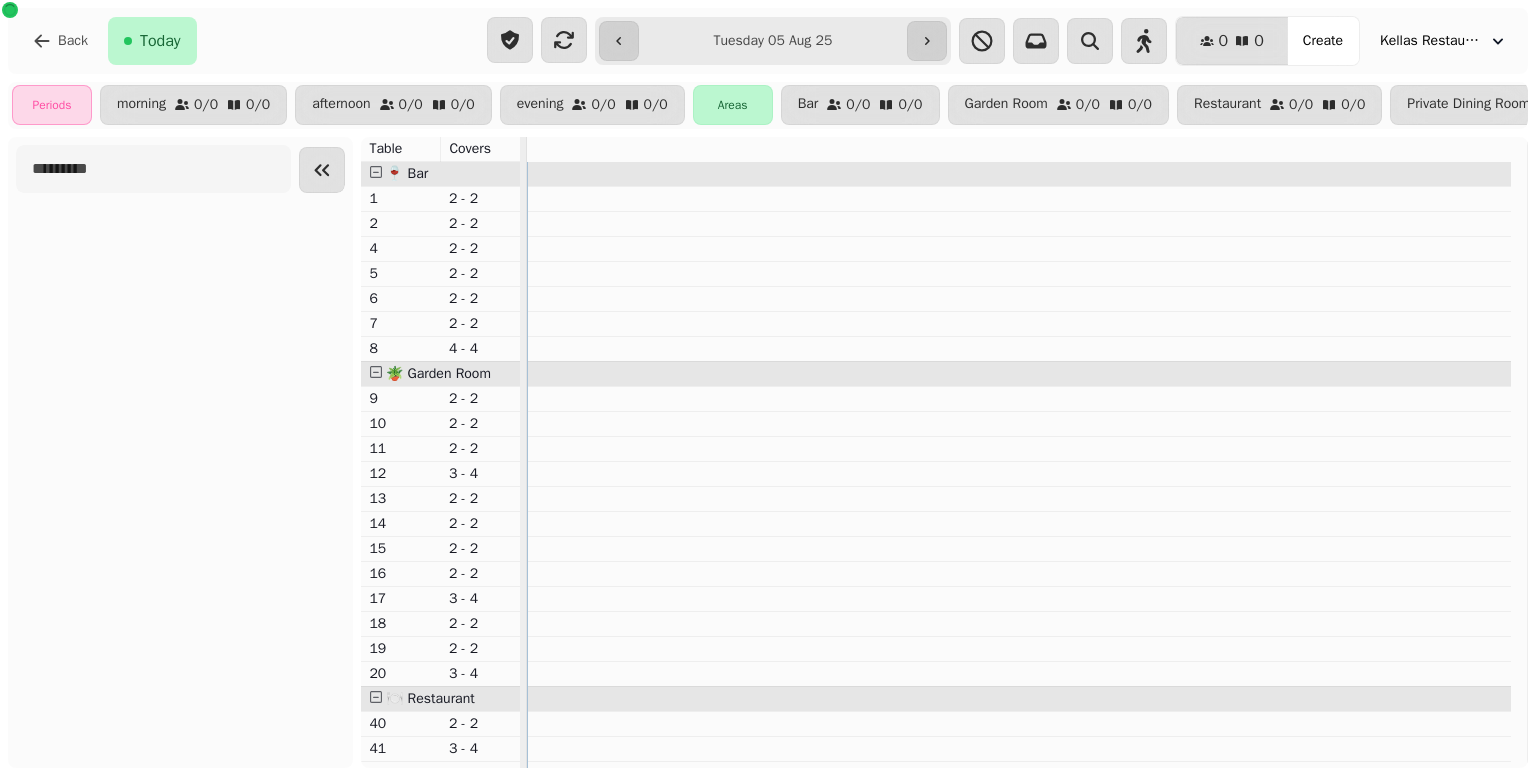 click on "**********" at bounding box center [772, 41] 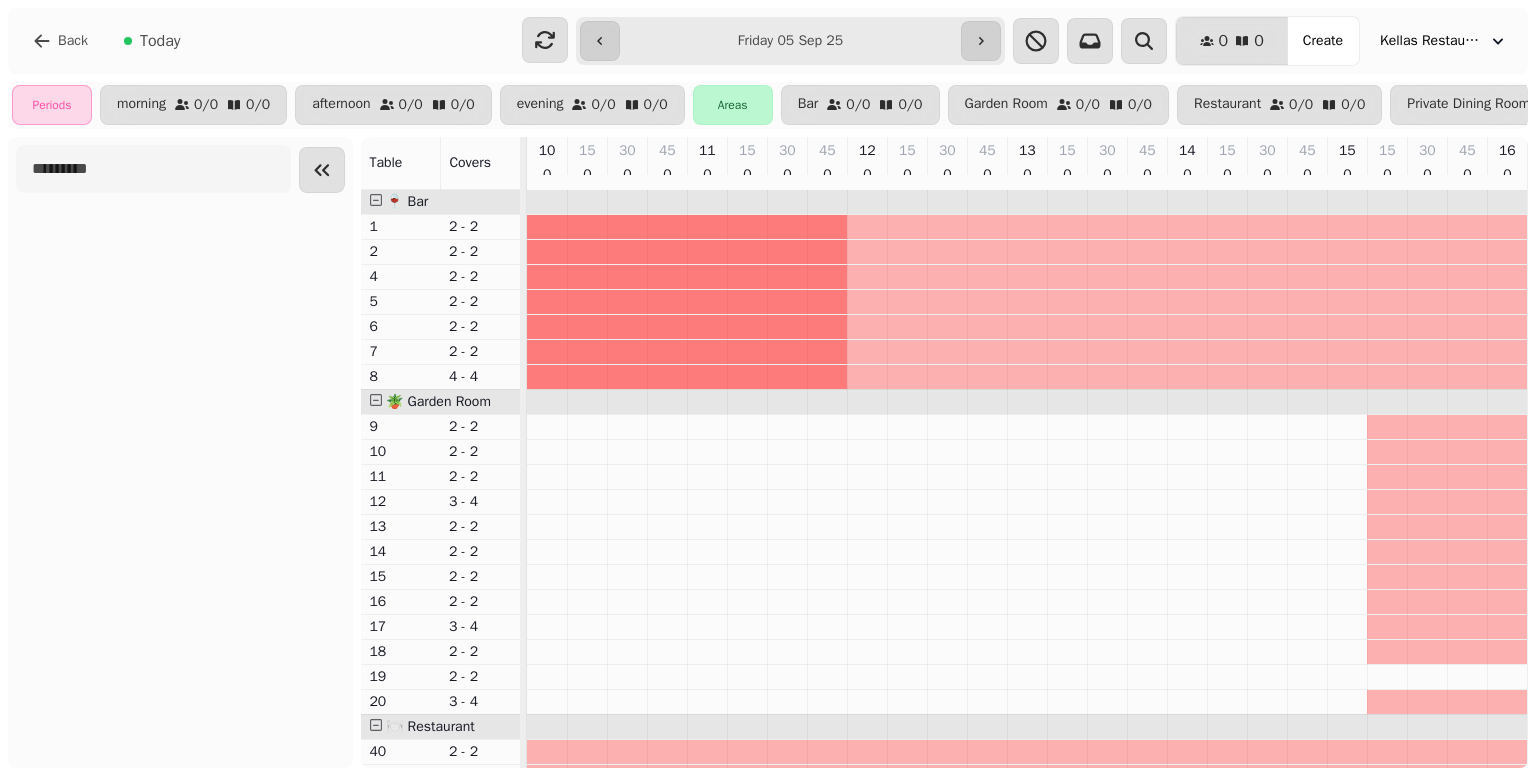 scroll, scrollTop: 0, scrollLeft: 443, axis: horizontal 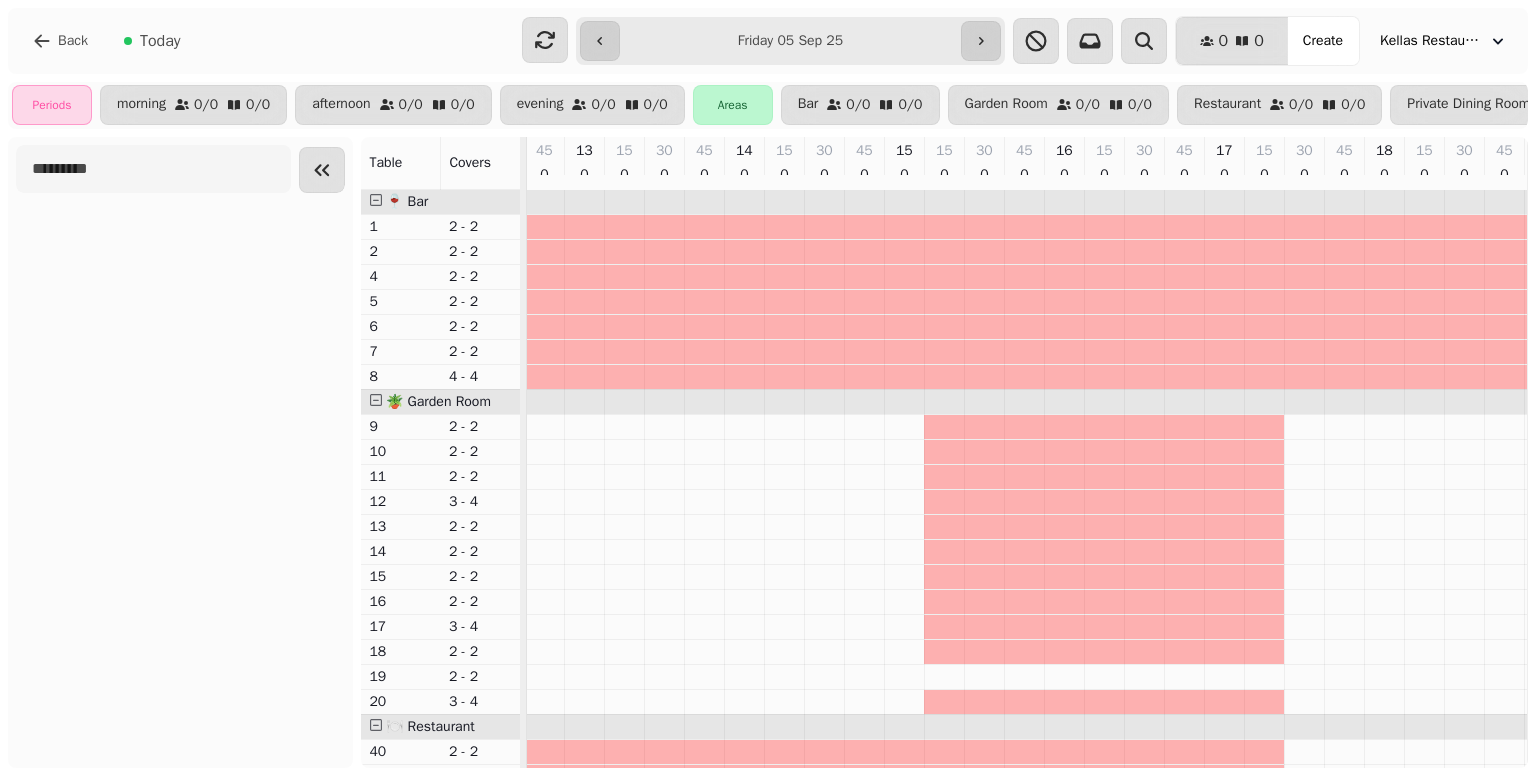 type on "**********" 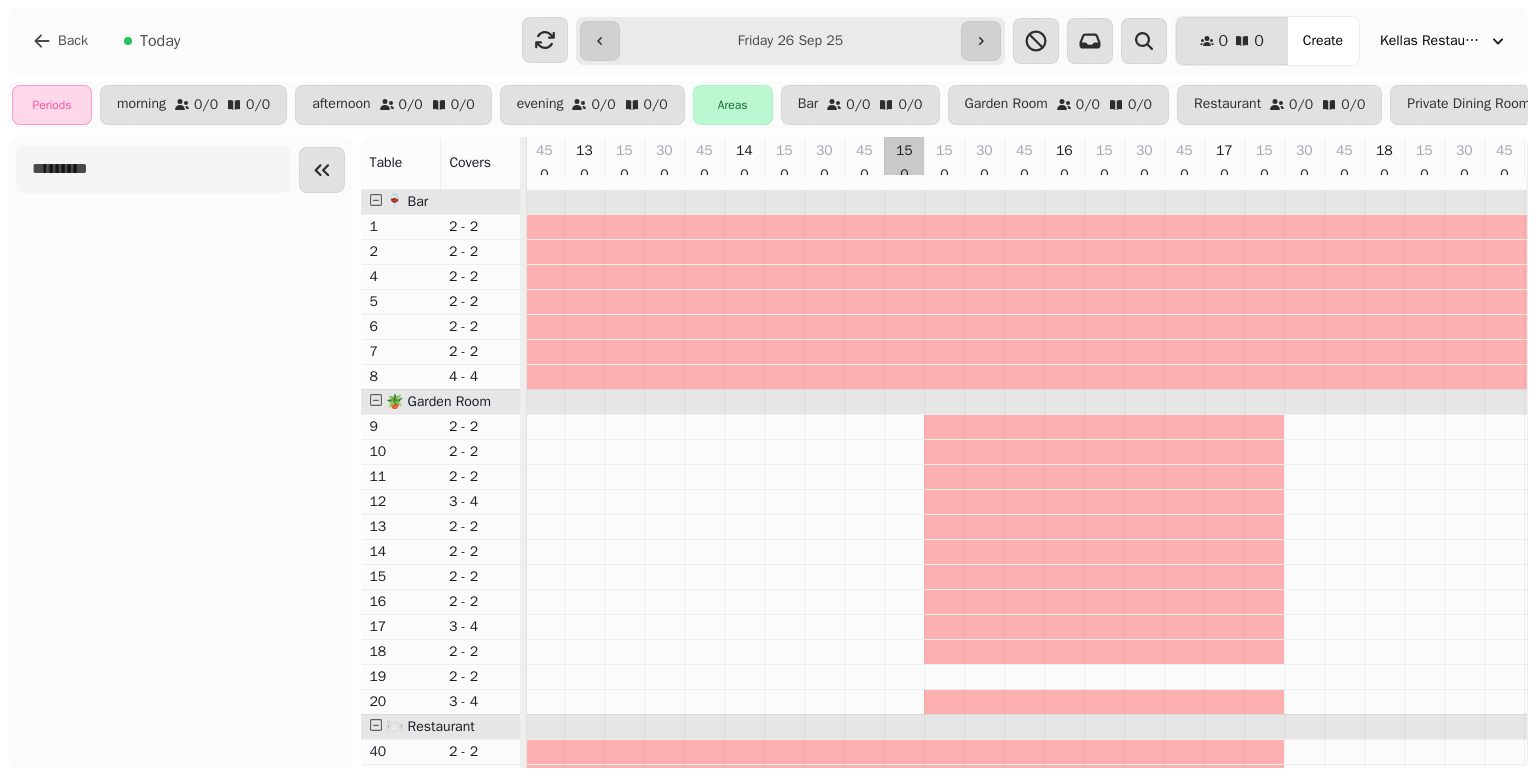 scroll, scrollTop: 236, scrollLeft: 443, axis: both 